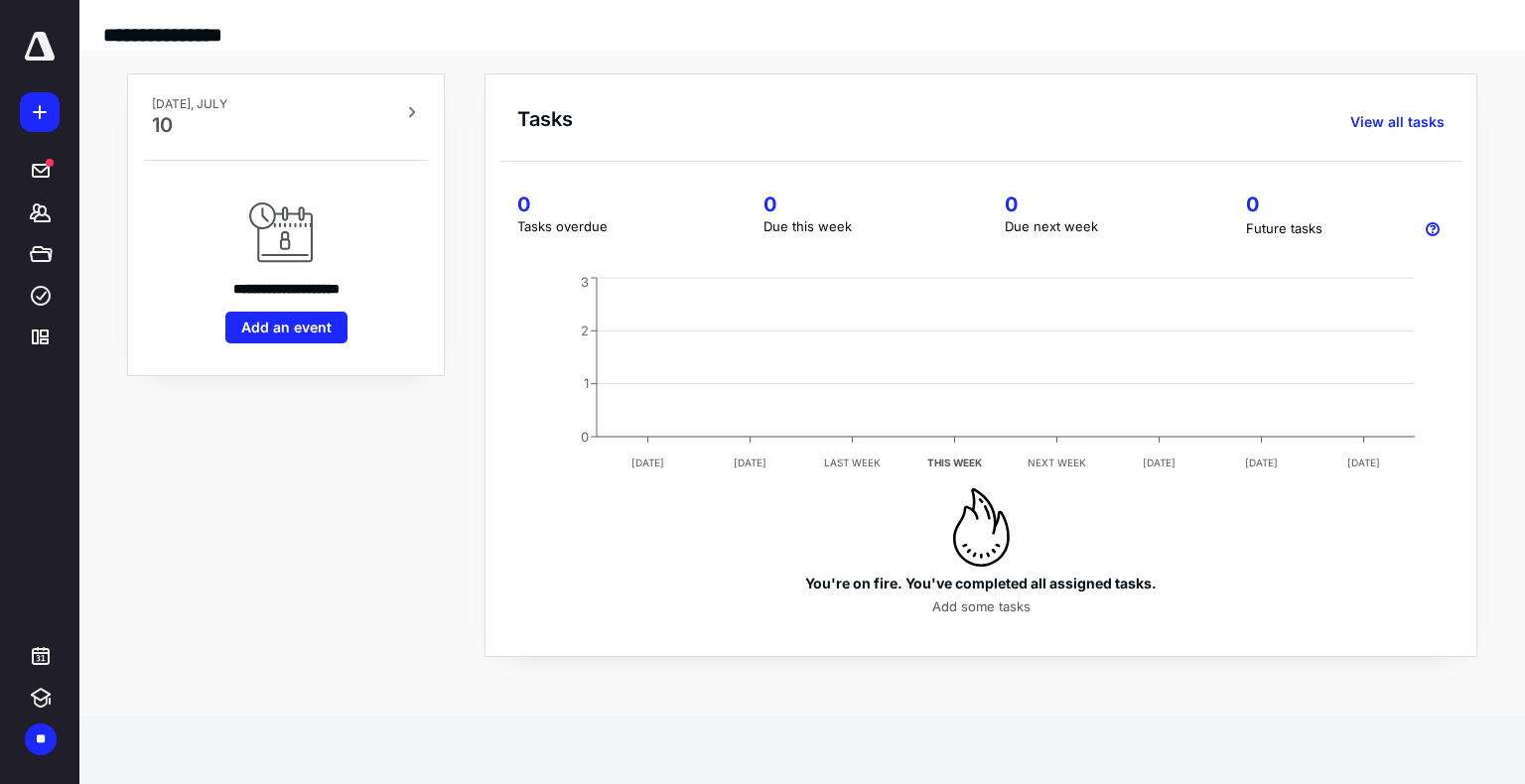 scroll, scrollTop: 0, scrollLeft: 0, axis: both 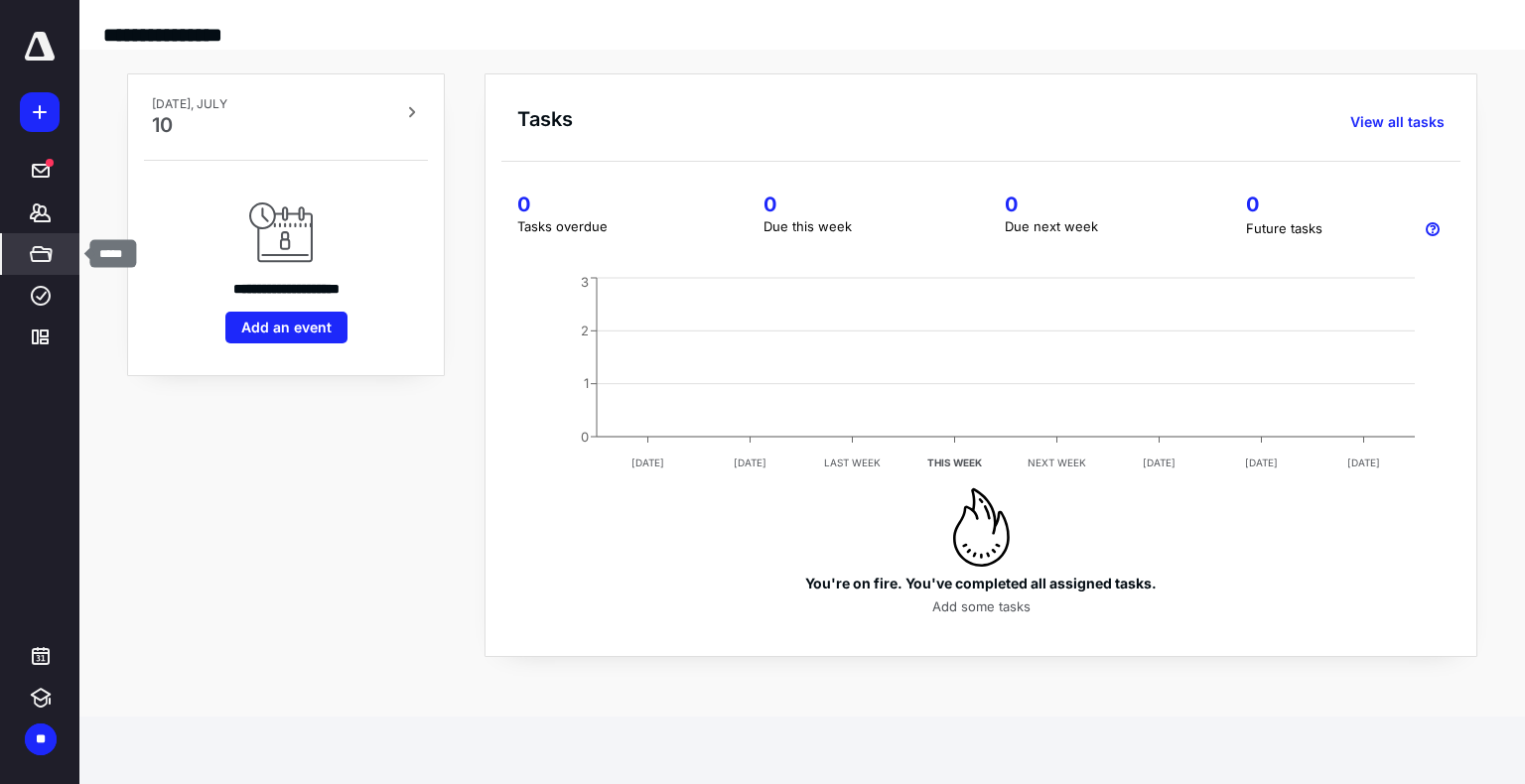click on "*****" at bounding box center (41, 254) 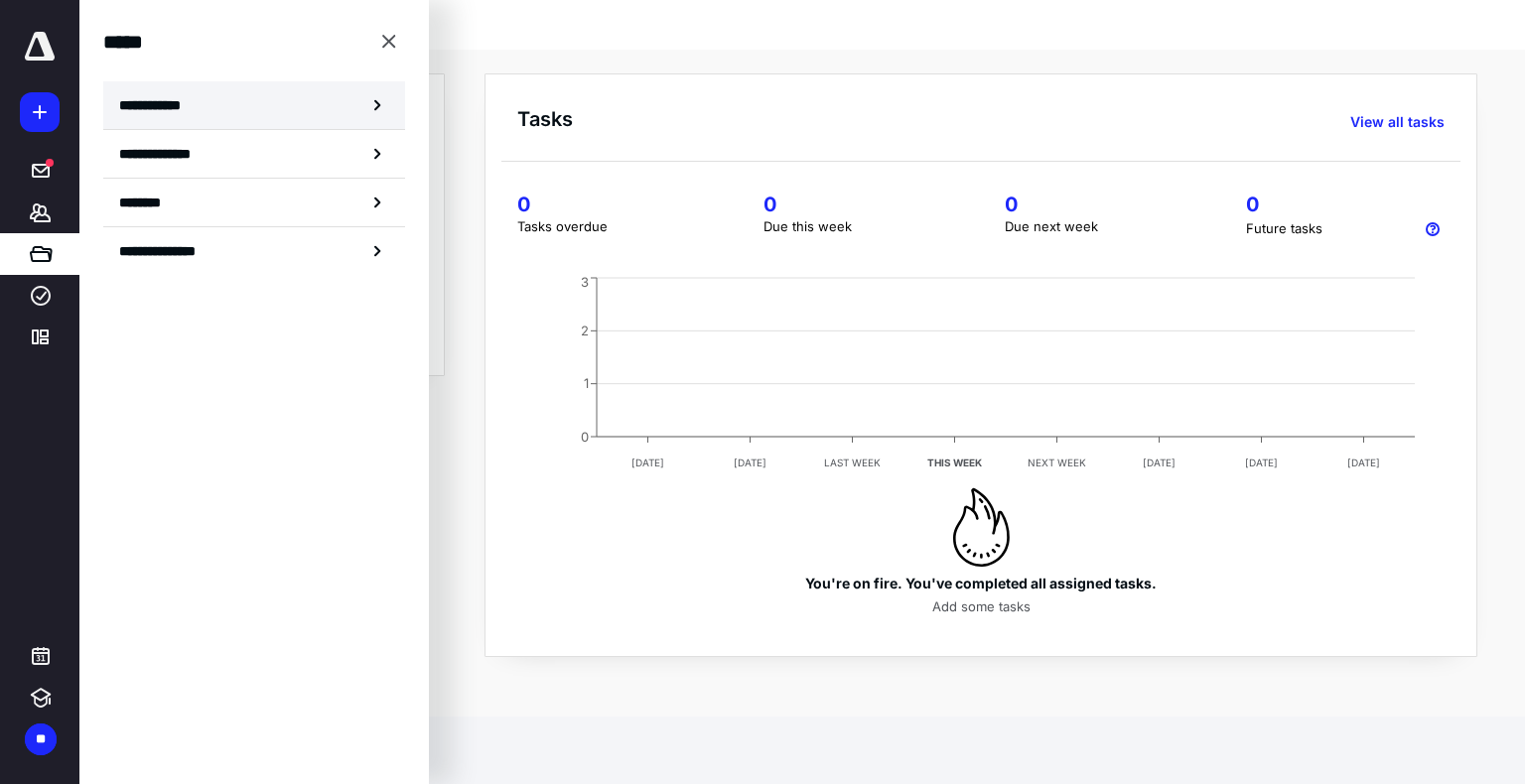 click on "**********" at bounding box center [254, 105] 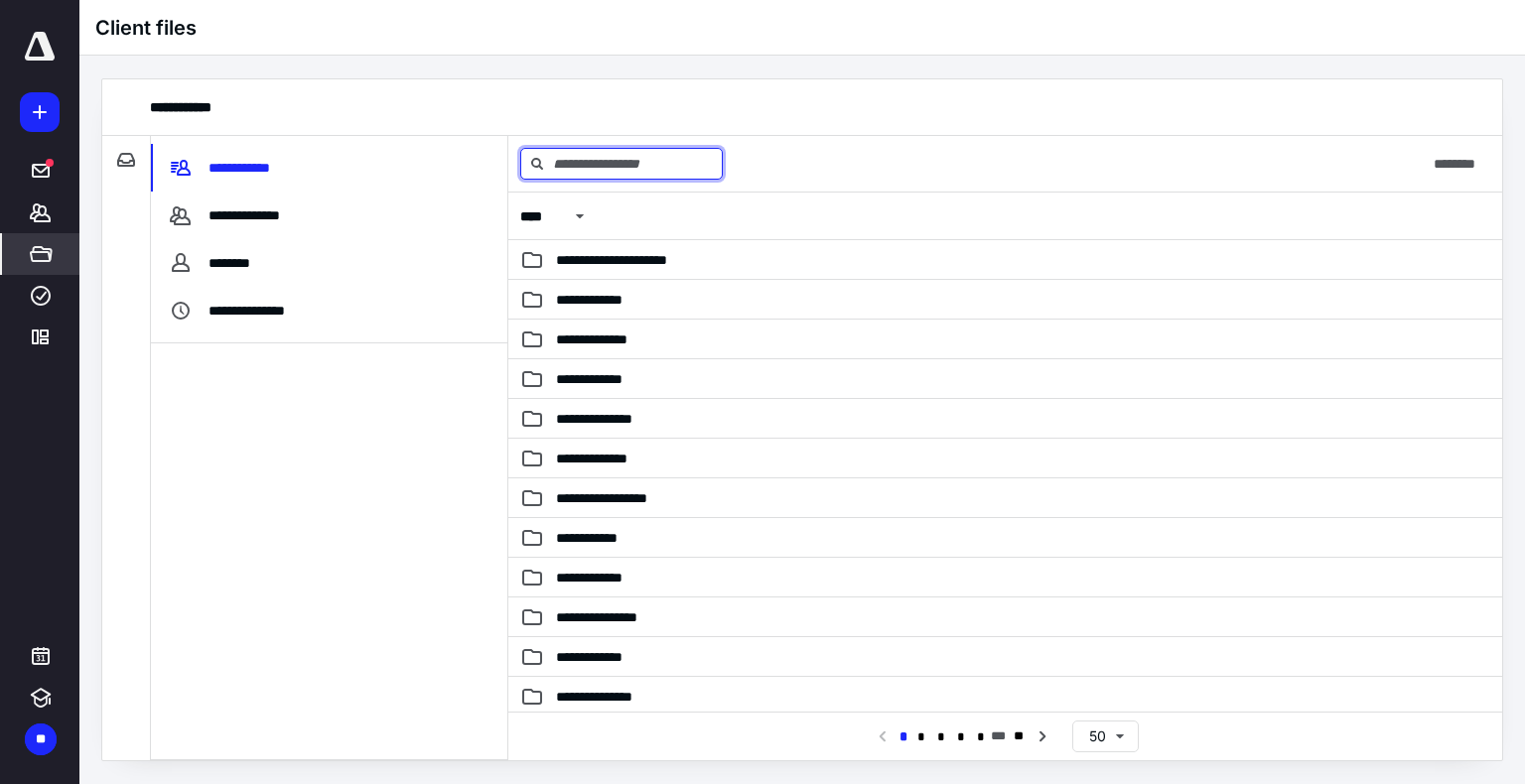 click at bounding box center [622, 164] 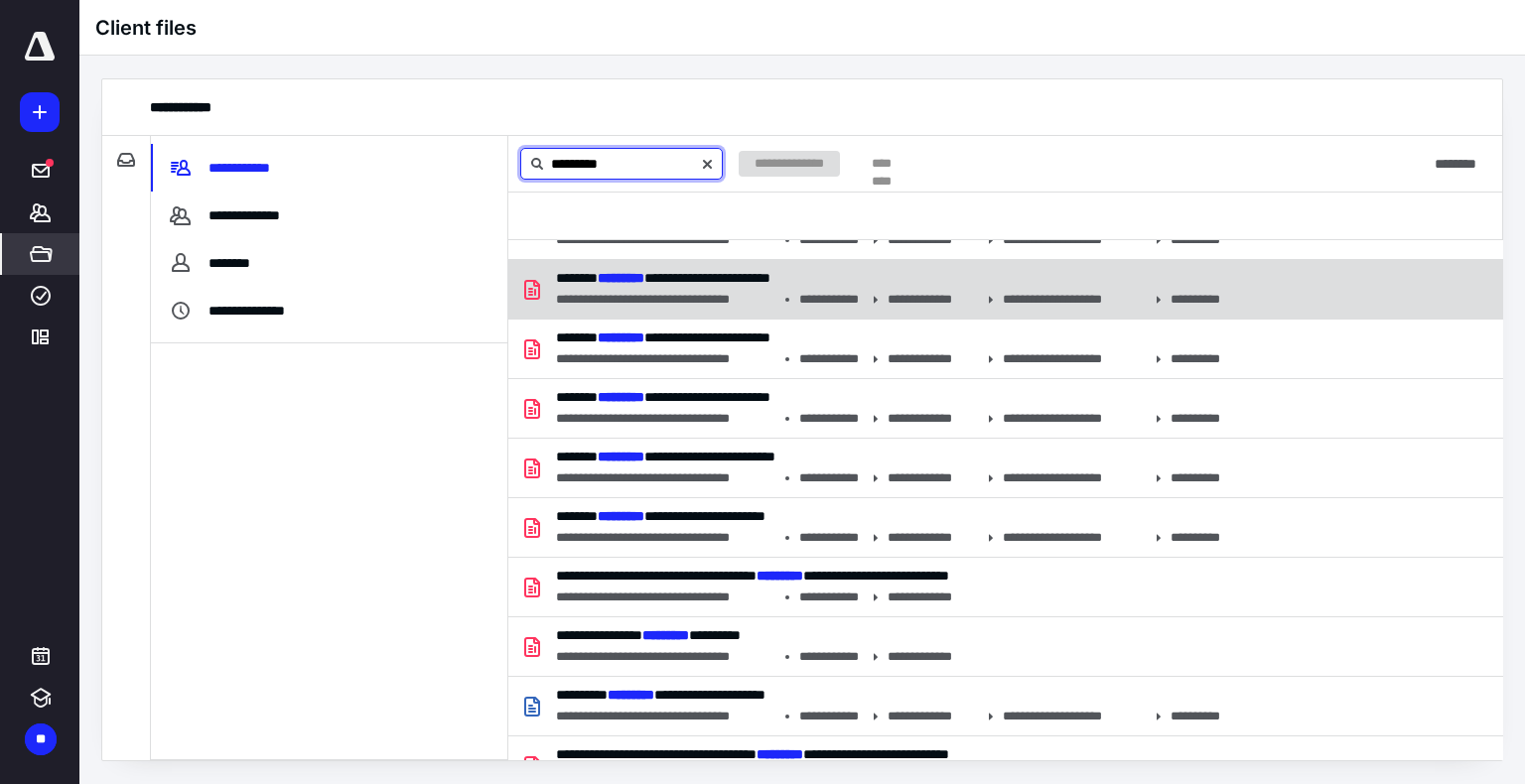 scroll, scrollTop: 0, scrollLeft: 0, axis: both 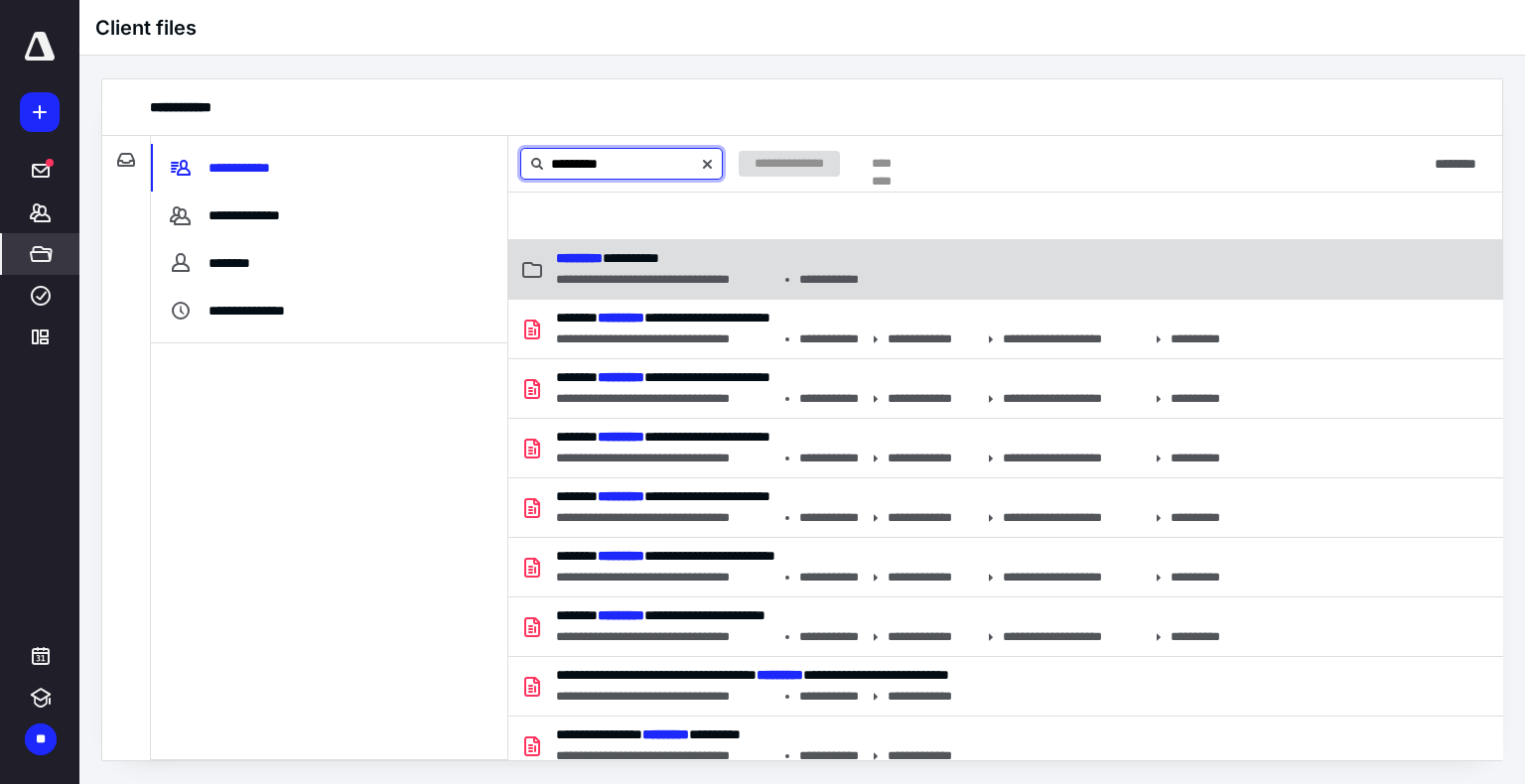 type on "*********" 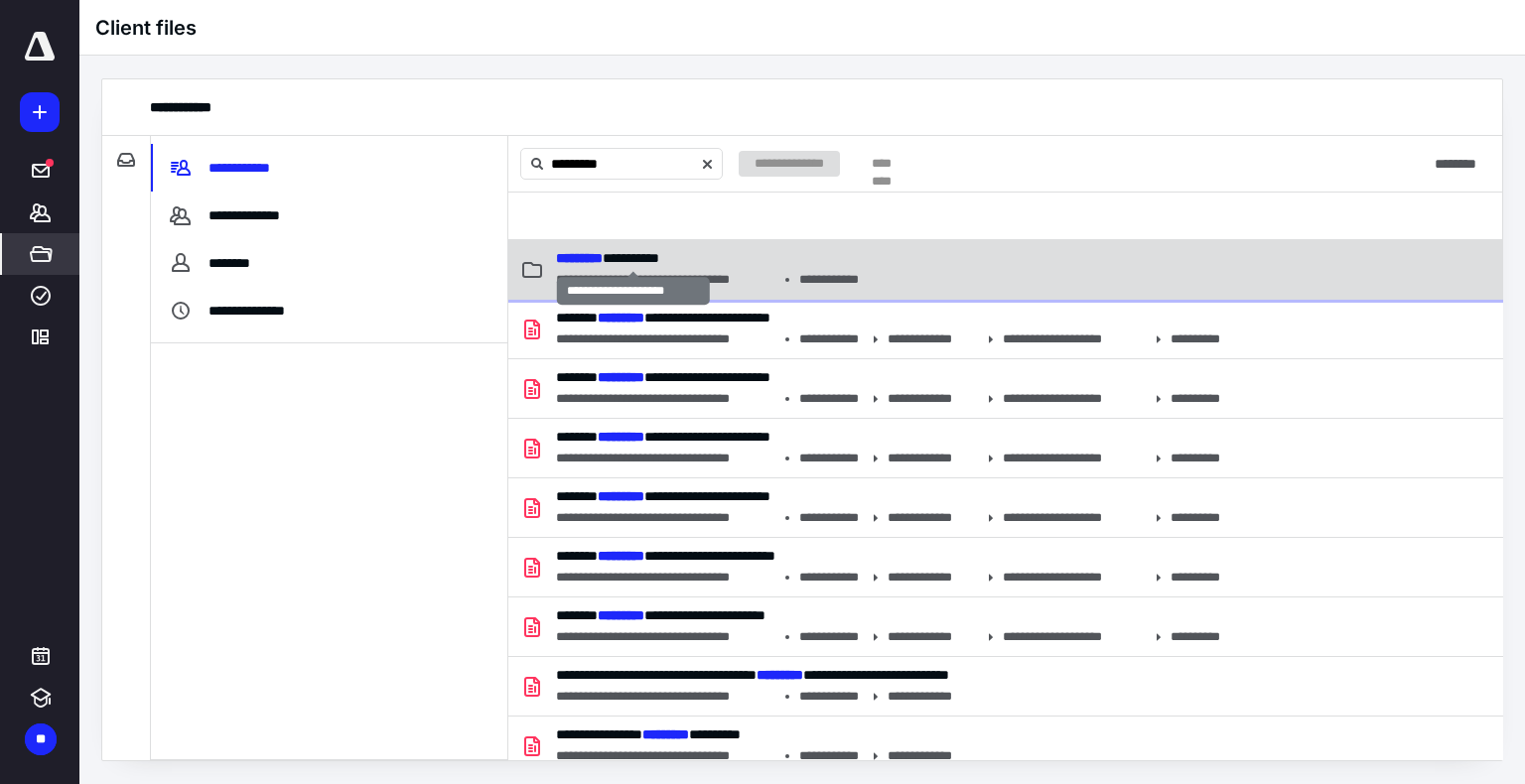 click on "*********" at bounding box center (579, 258) 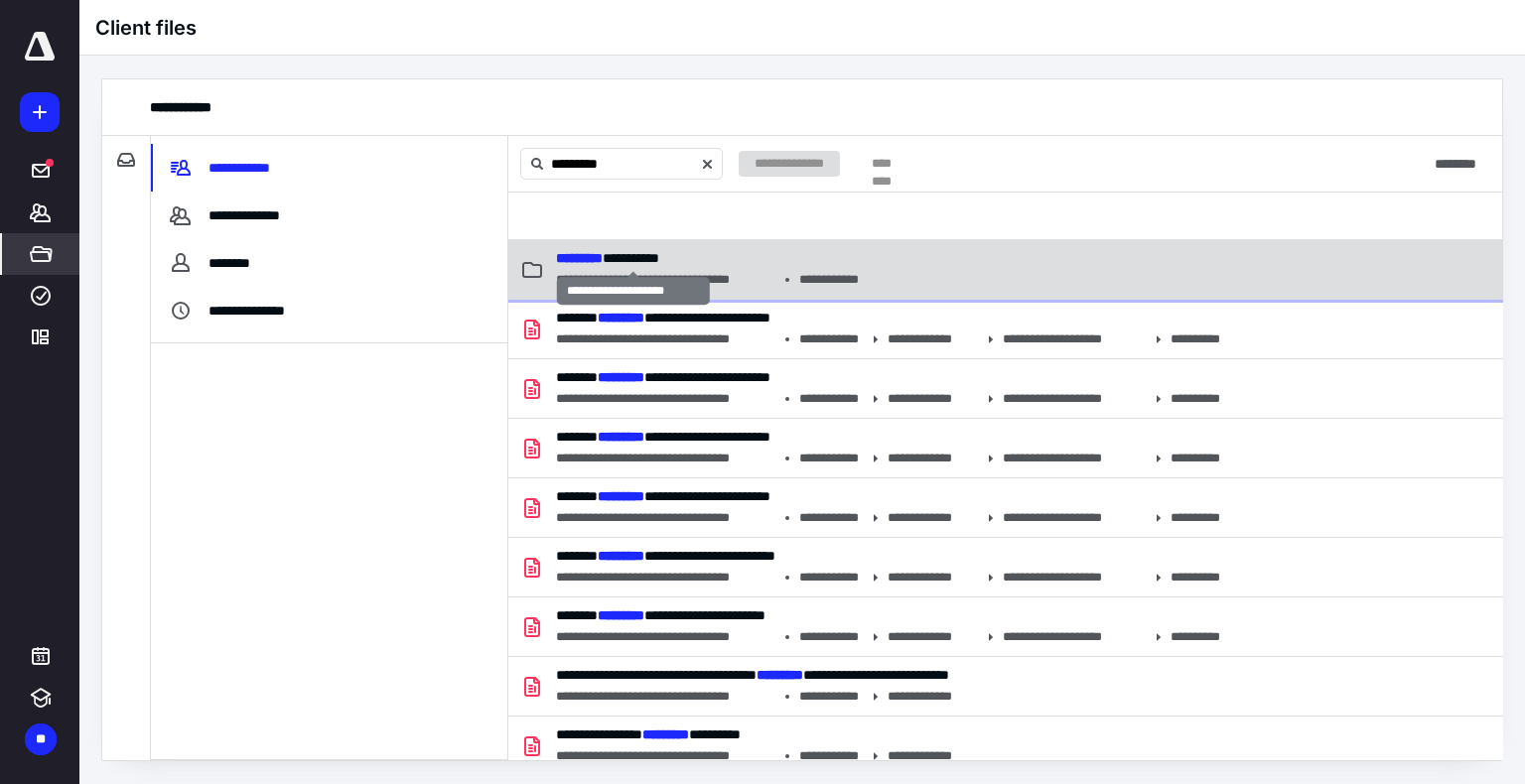 click on "*********" at bounding box center [579, 258] 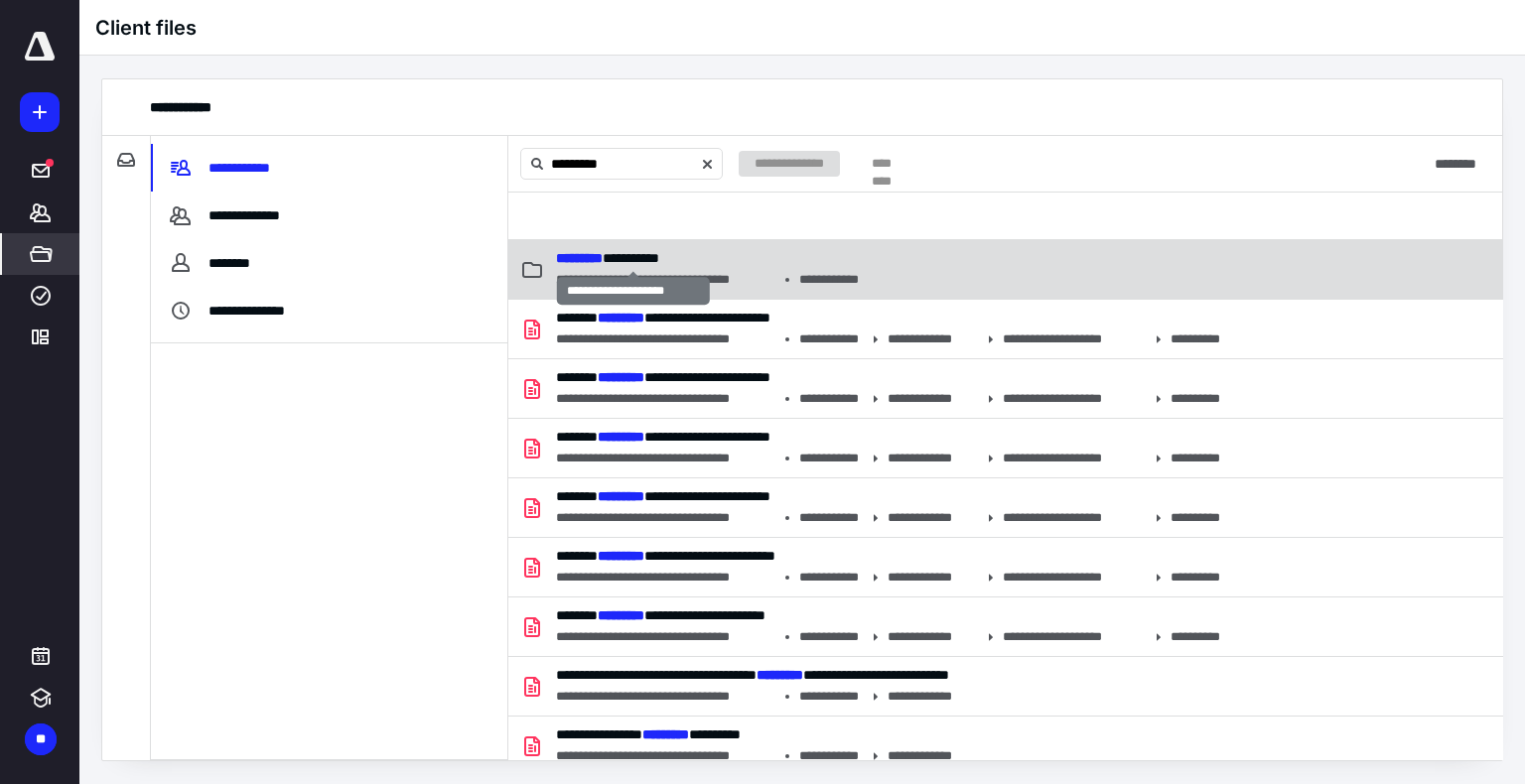 type 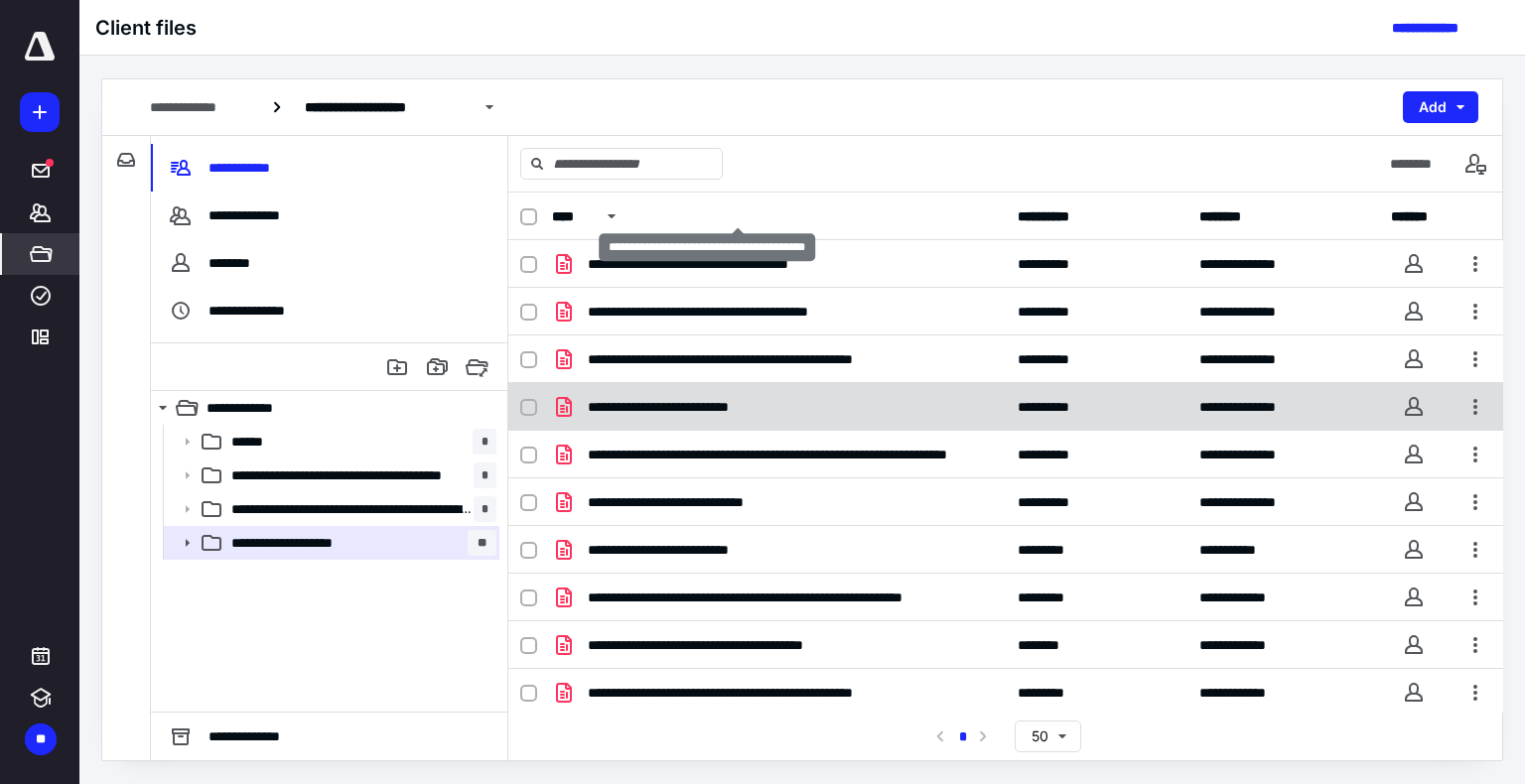 scroll, scrollTop: 333, scrollLeft: 0, axis: vertical 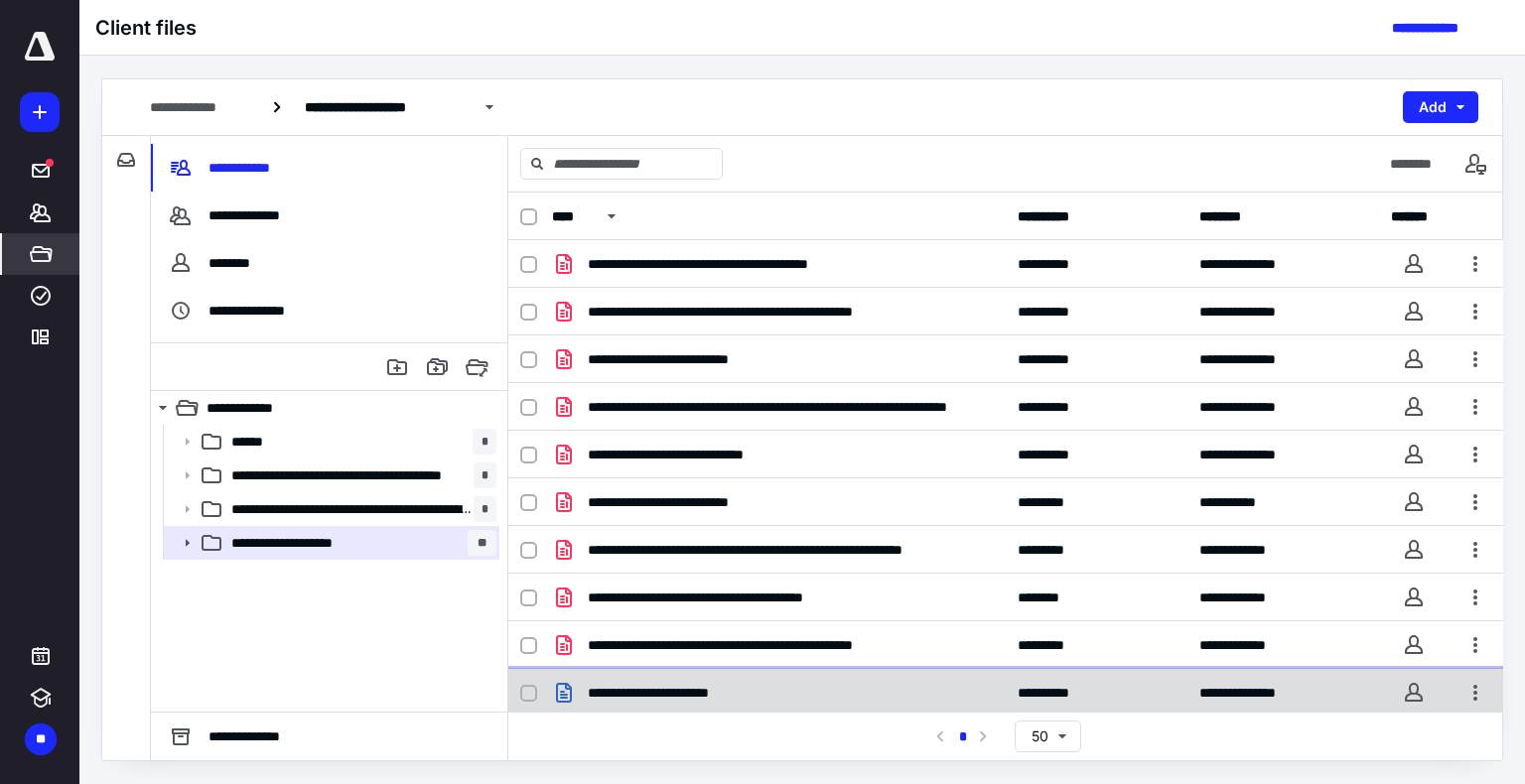 click on "**********" at bounding box center (680, 693) 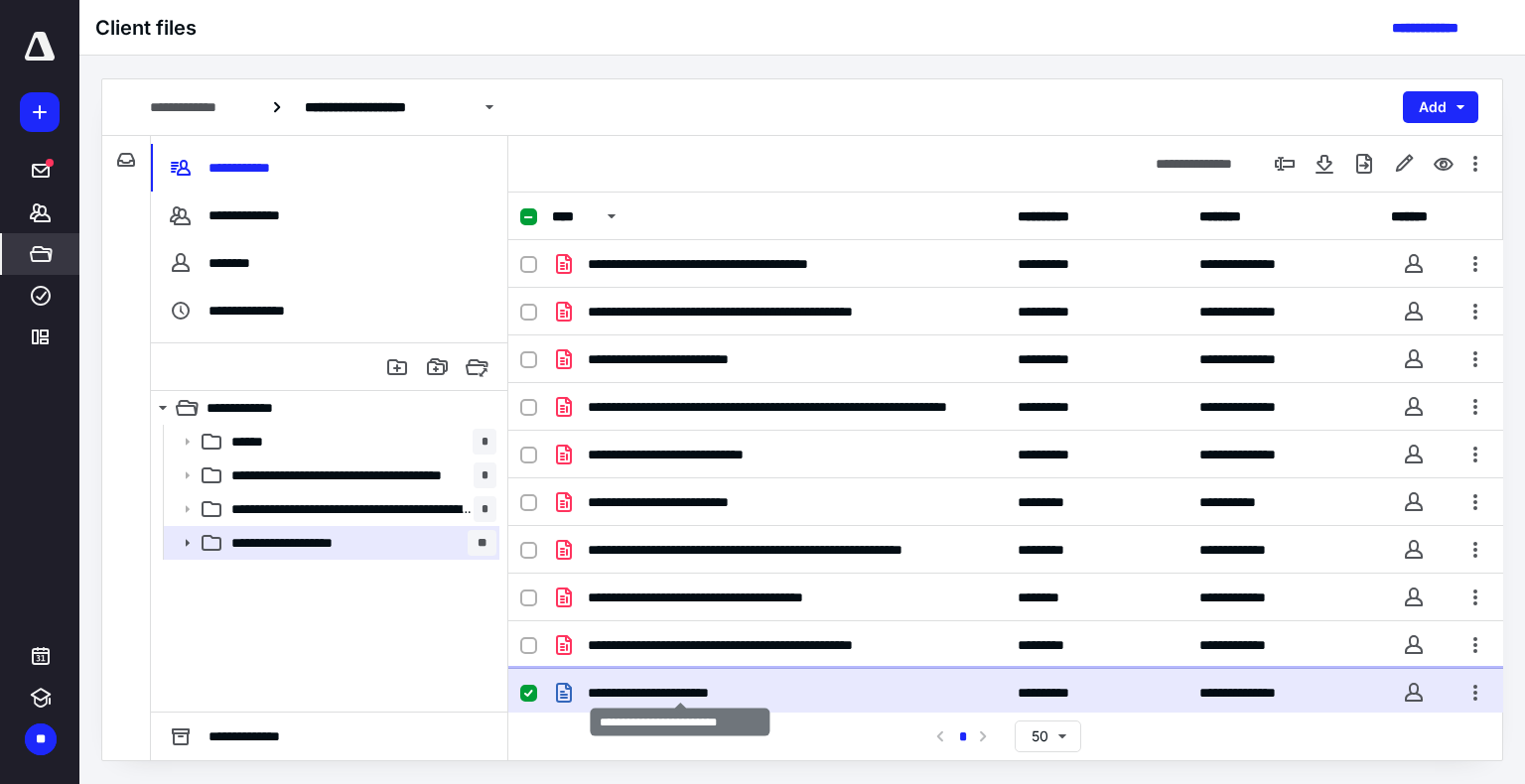 click on "**********" at bounding box center (680, 693) 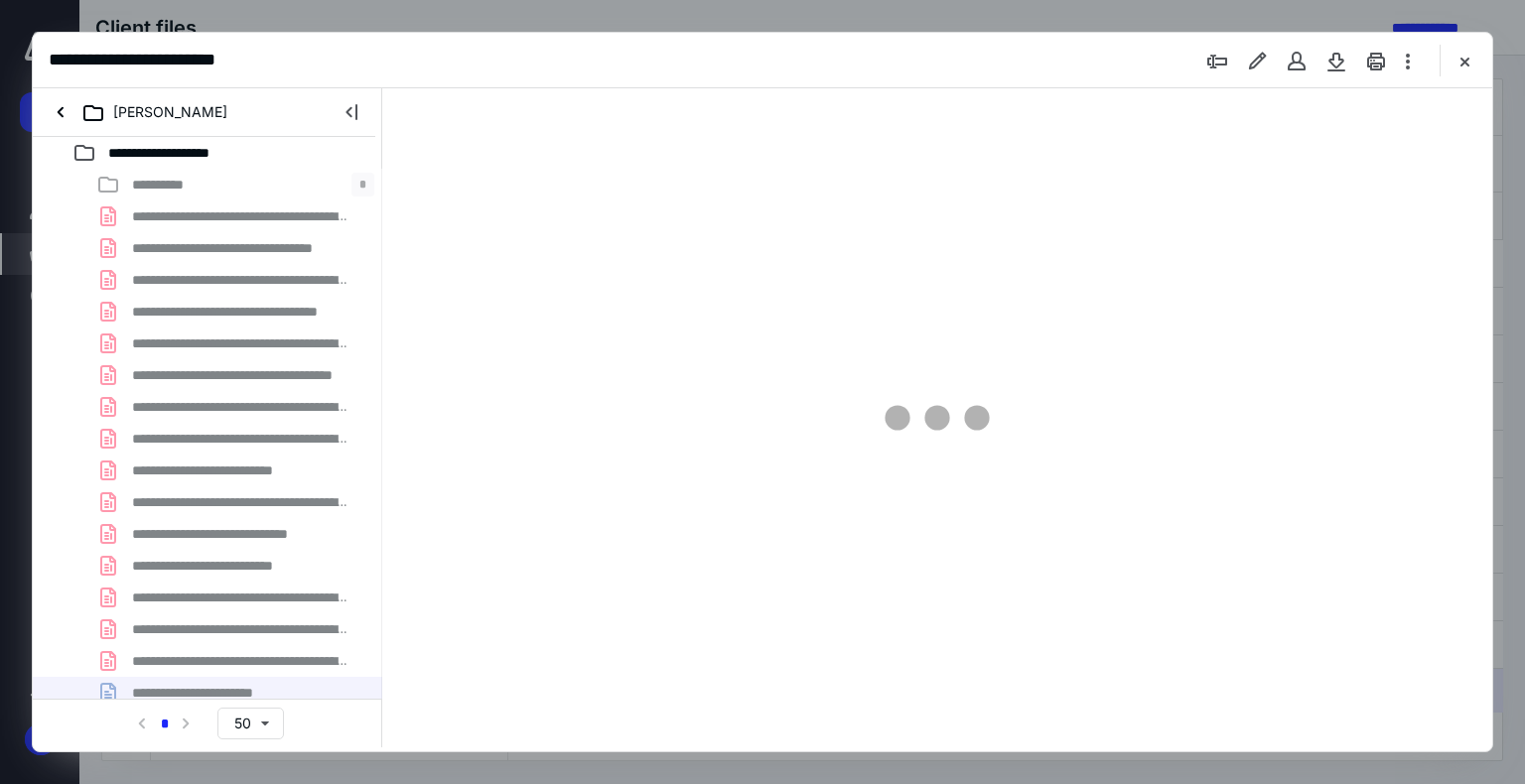 scroll, scrollTop: 0, scrollLeft: 0, axis: both 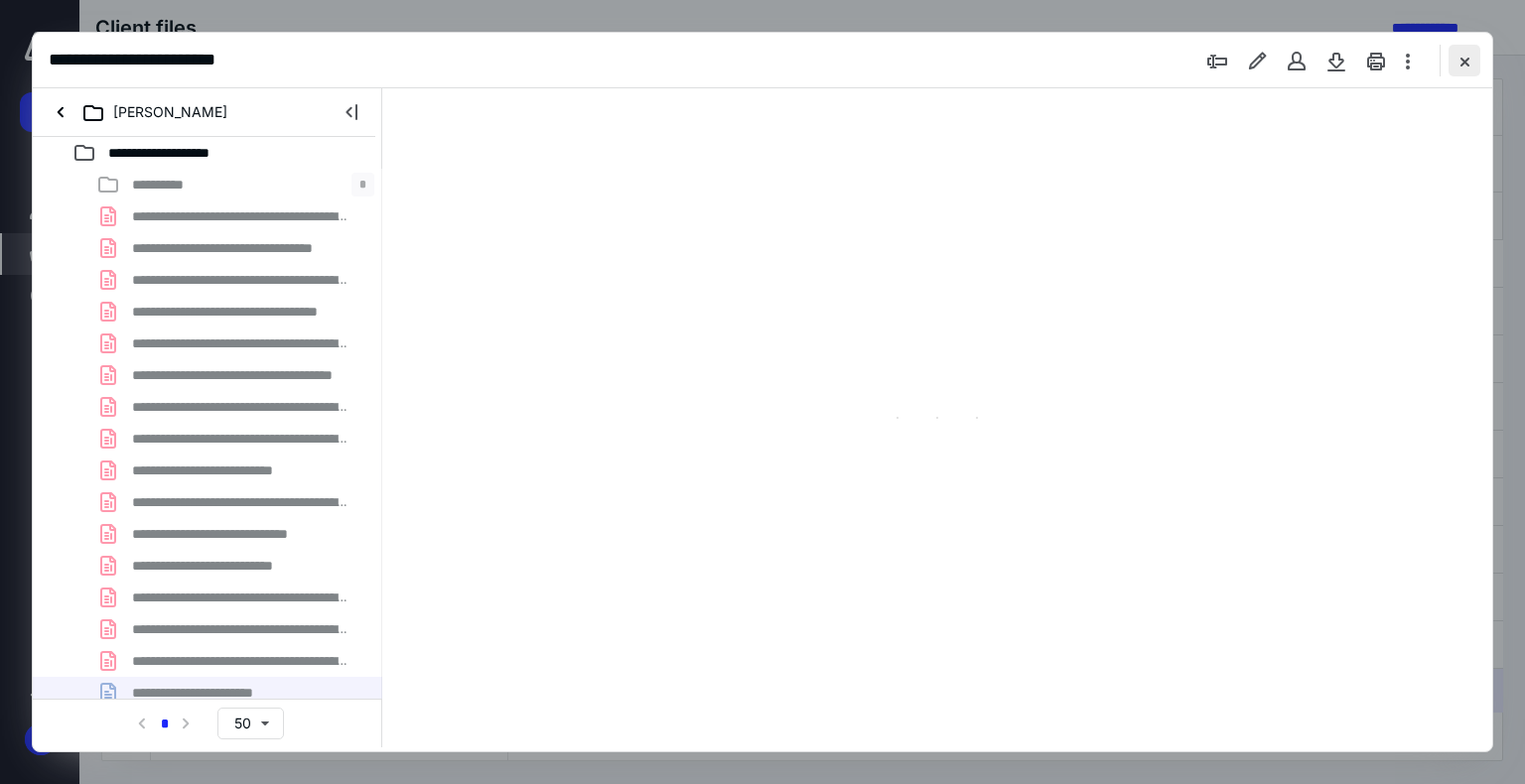 type on "74" 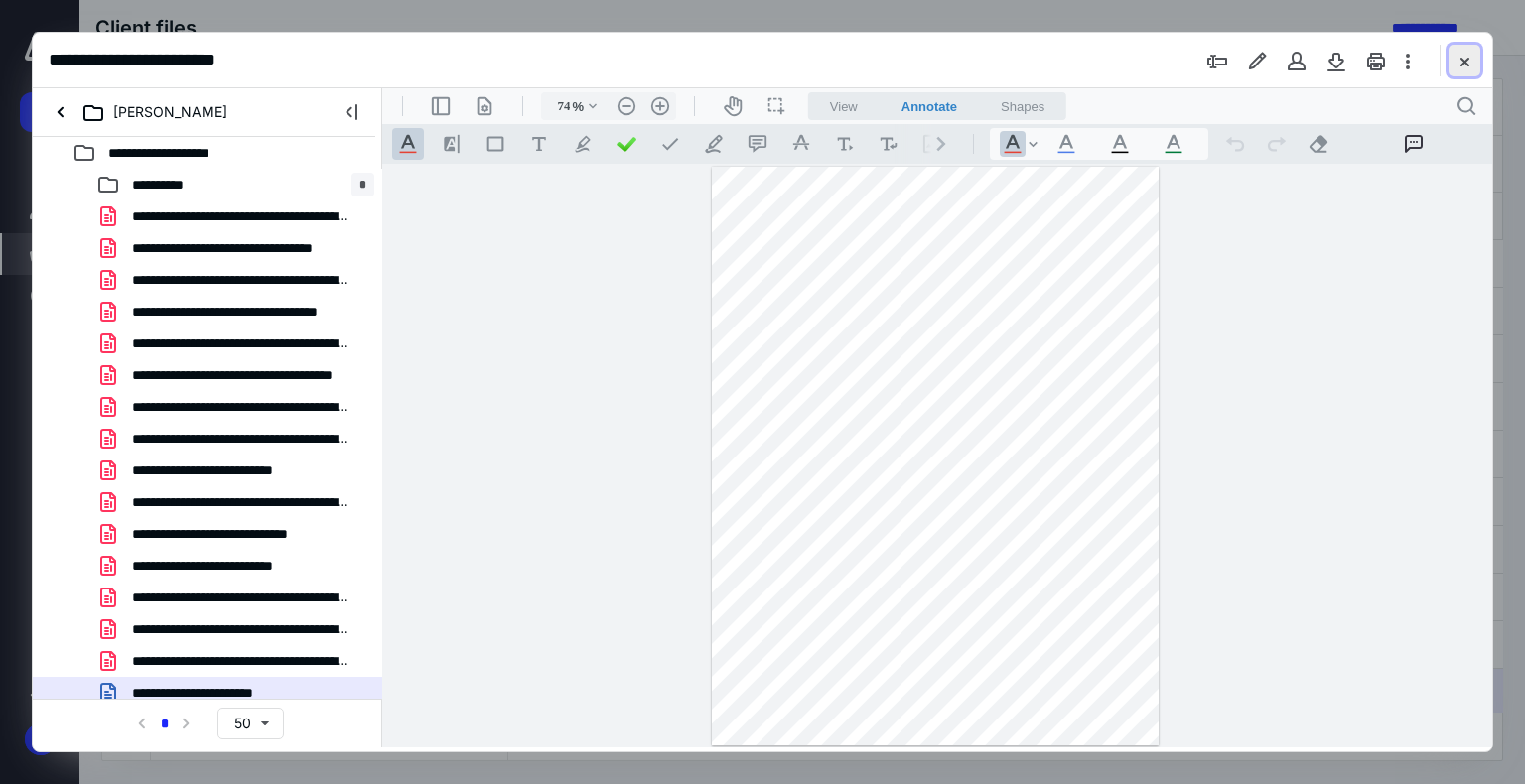 click at bounding box center [1464, 61] 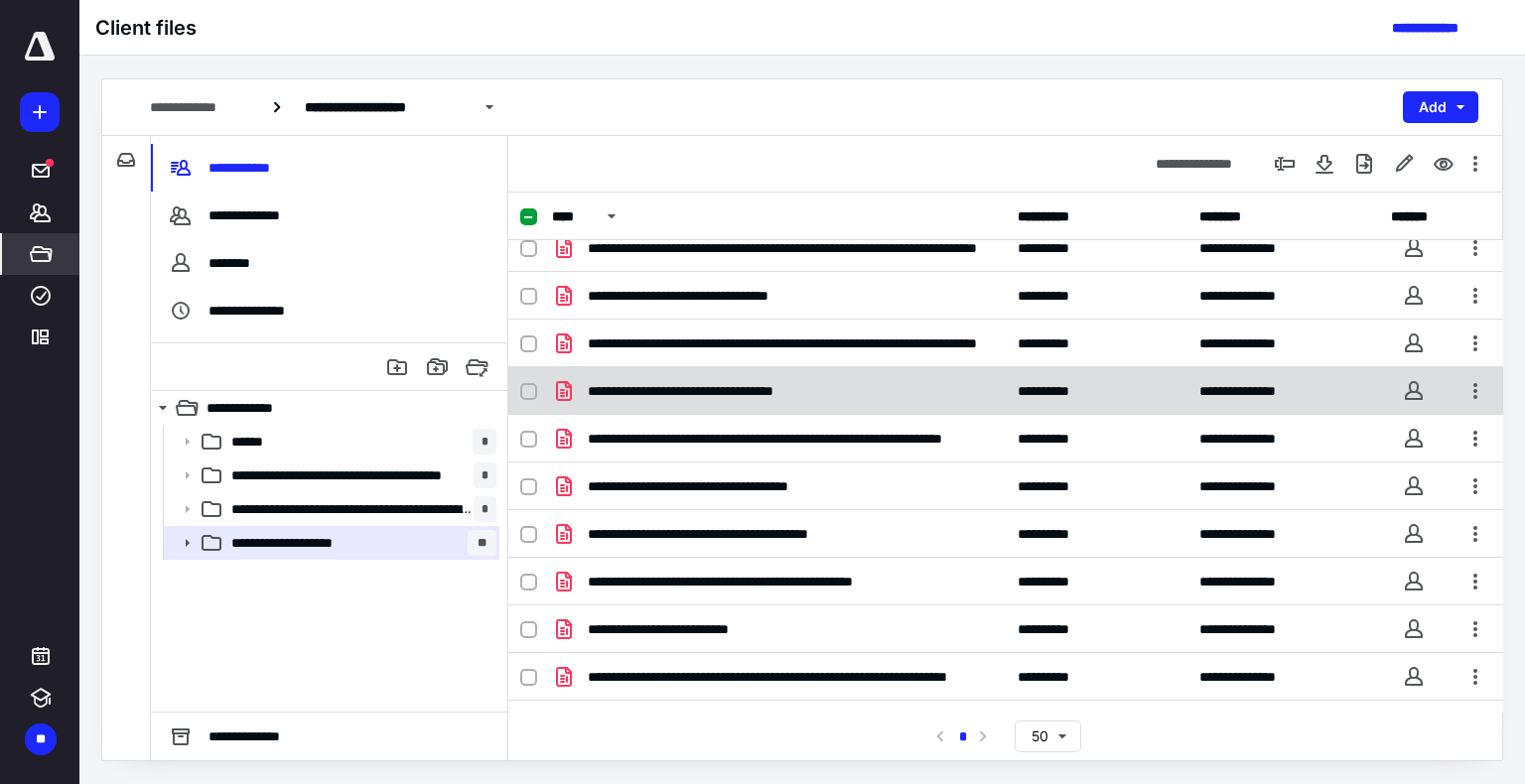 scroll, scrollTop: 0, scrollLeft: 0, axis: both 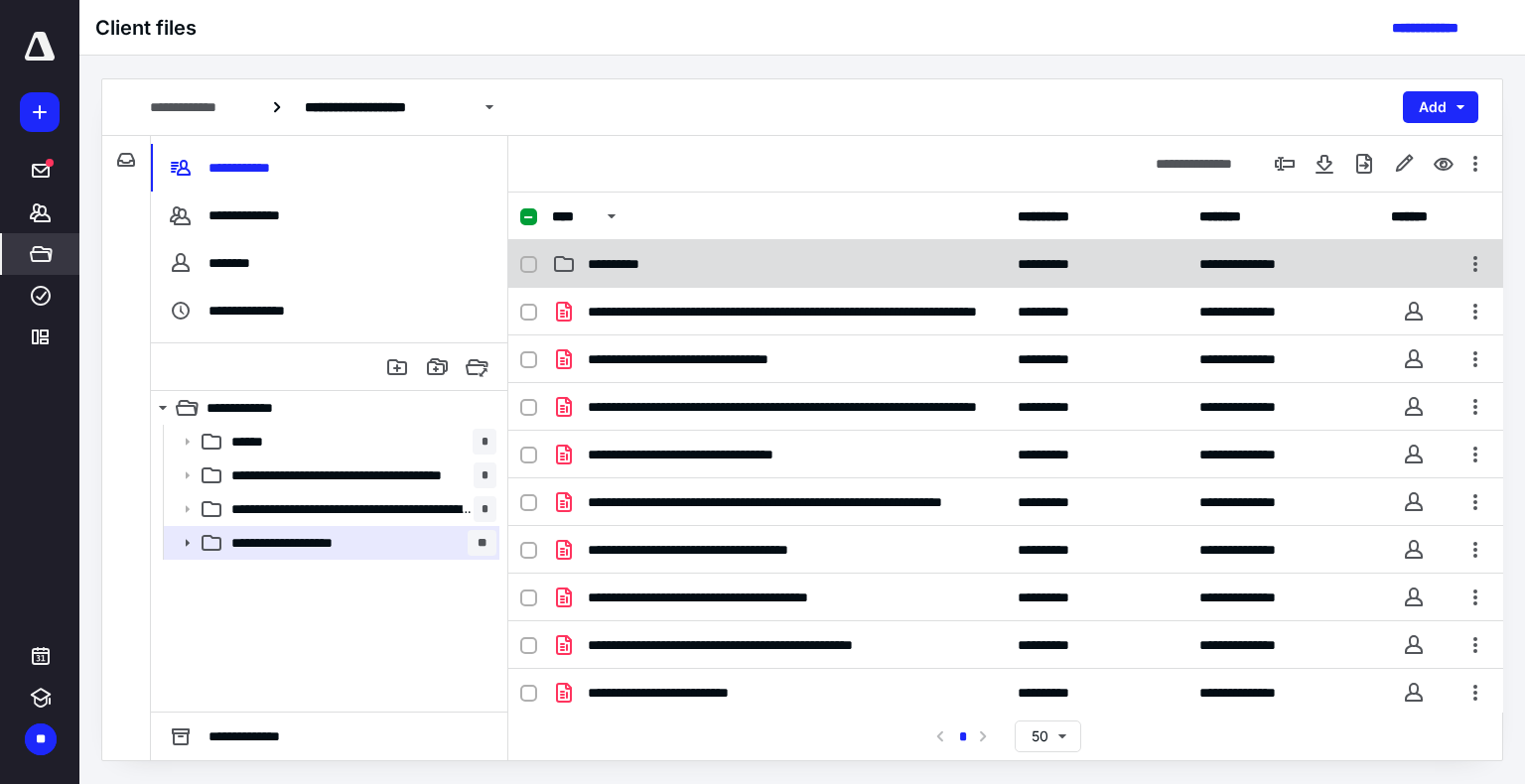 click on "**********" at bounding box center (778, 264) 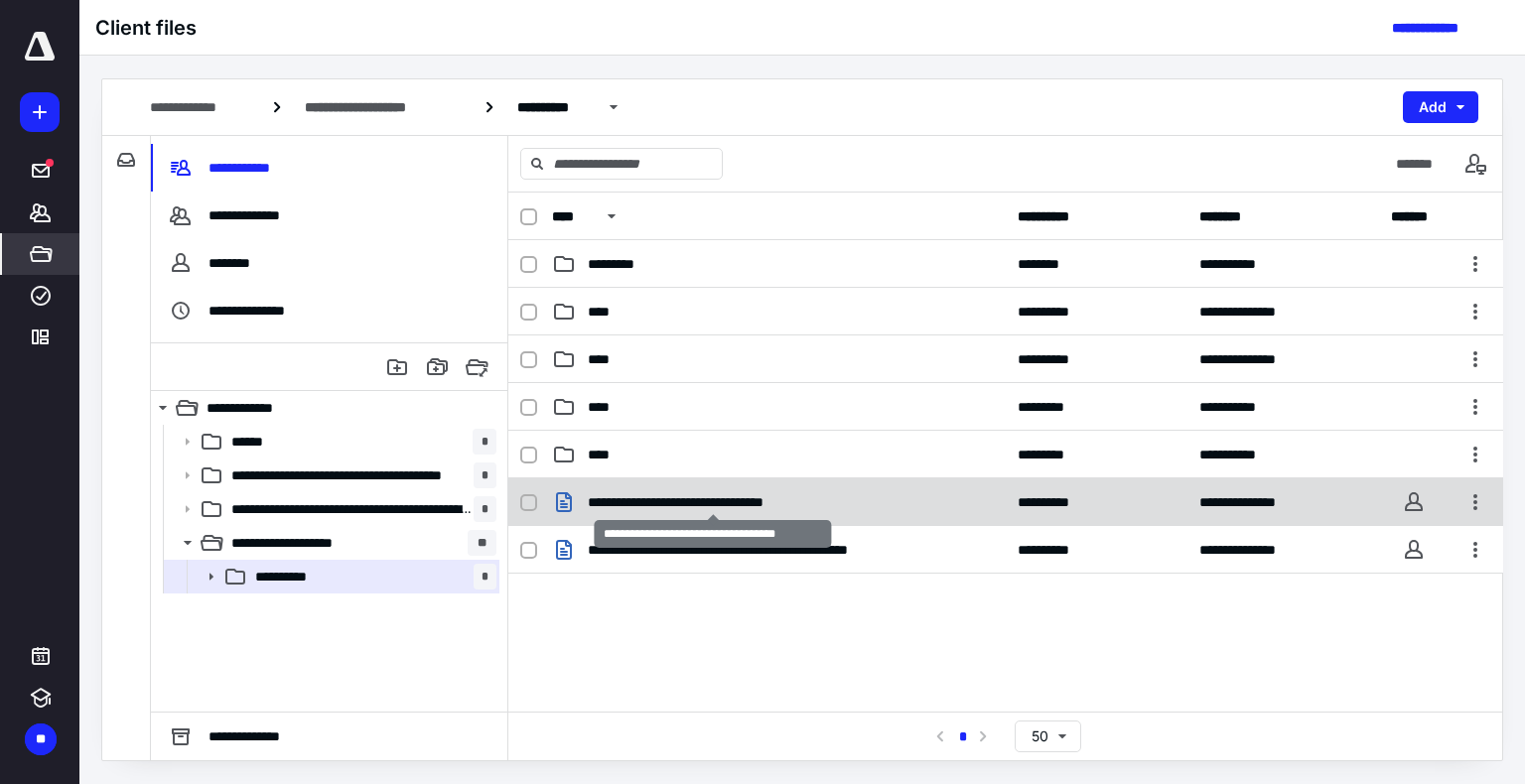 click on "**********" at bounding box center (713, 502) 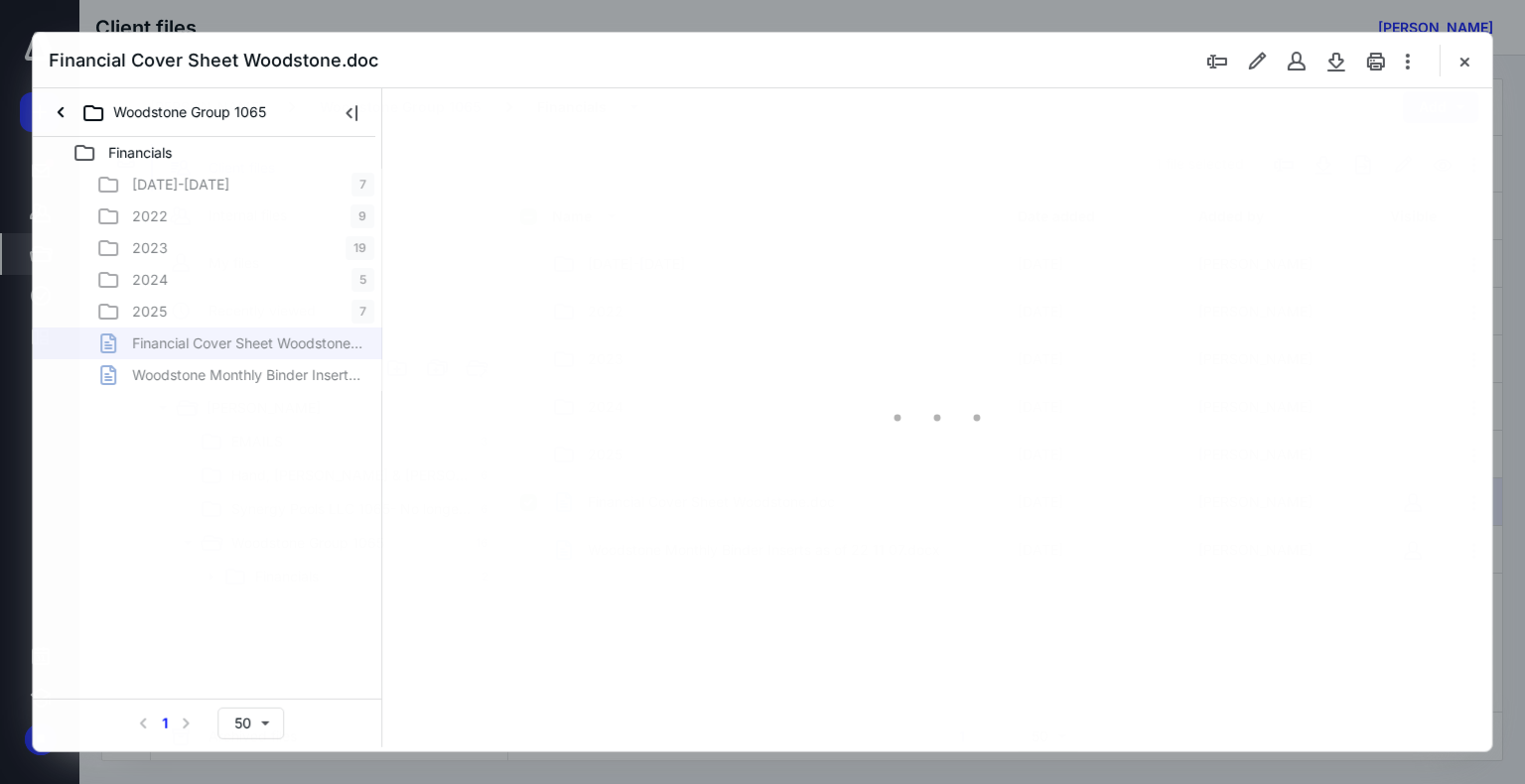 scroll, scrollTop: 0, scrollLeft: 0, axis: both 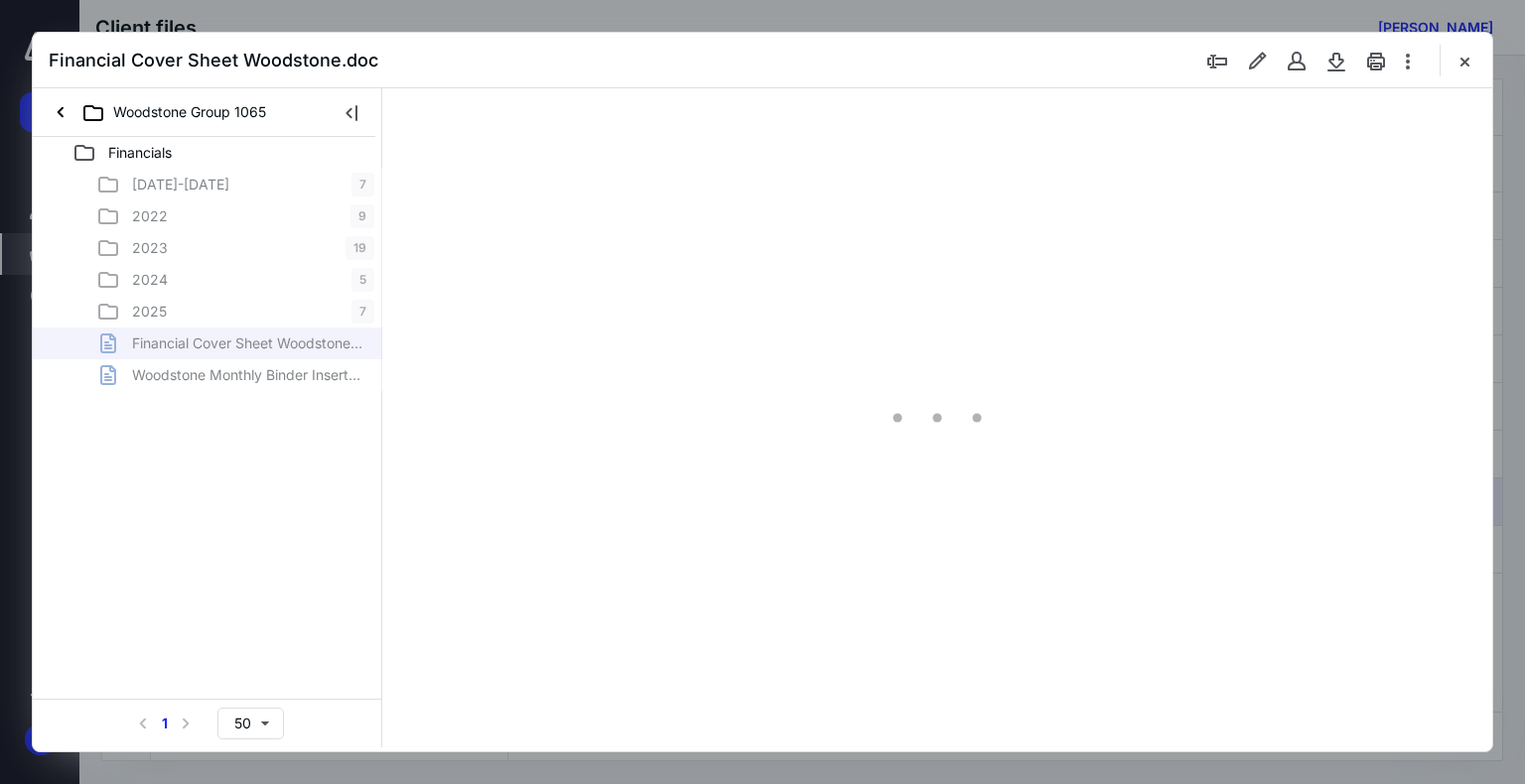 type on "74" 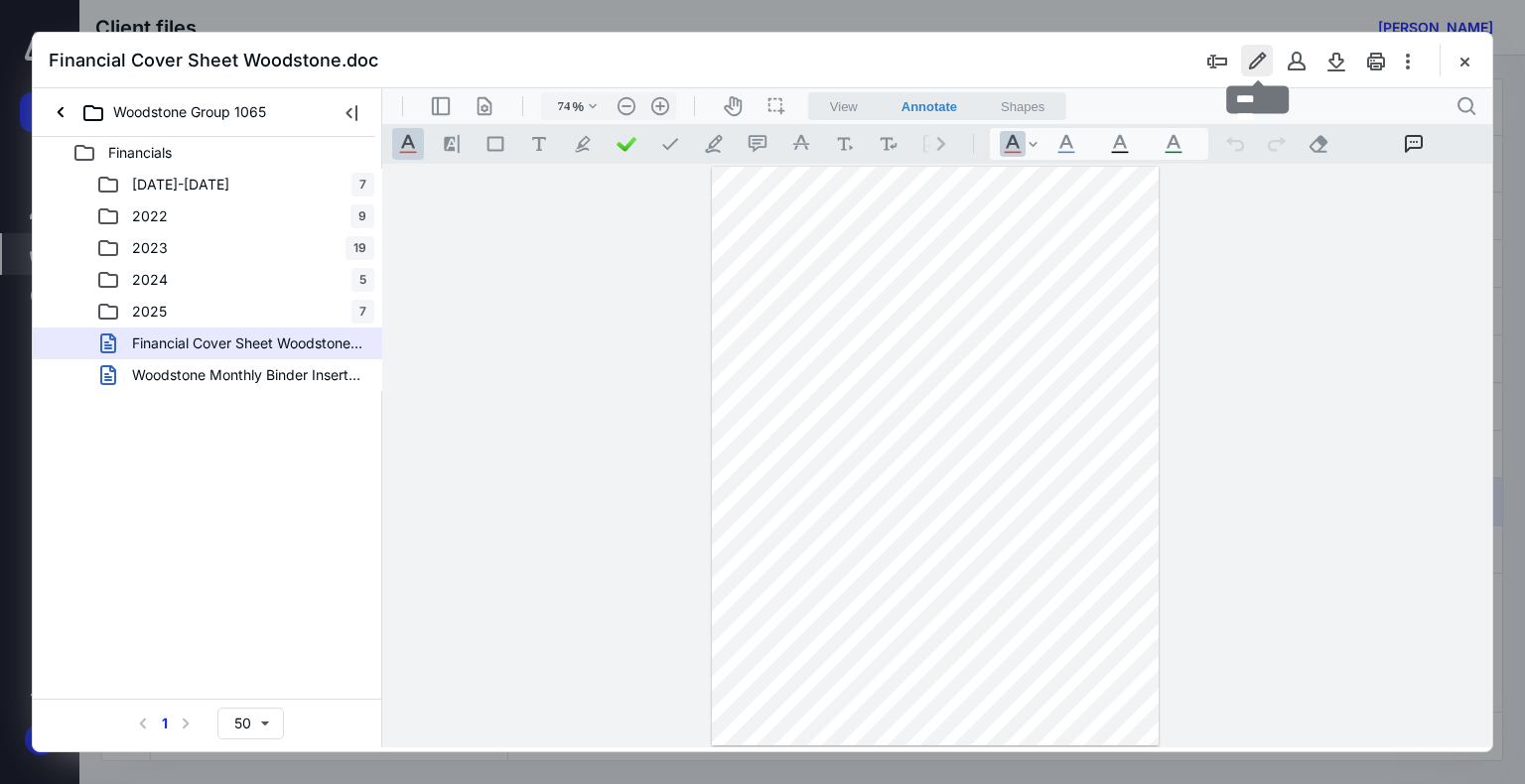 click at bounding box center (1257, 61) 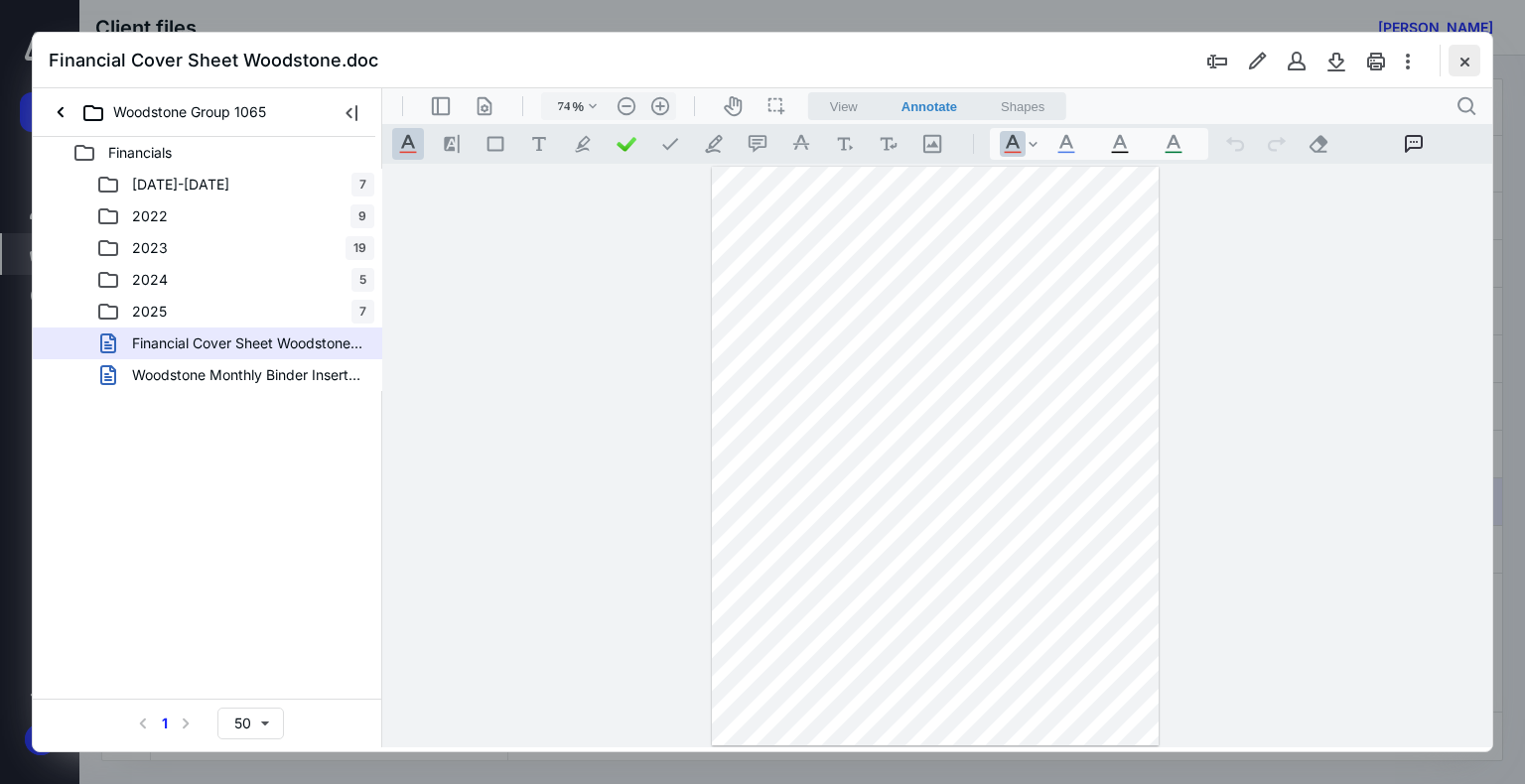 click at bounding box center (1464, 61) 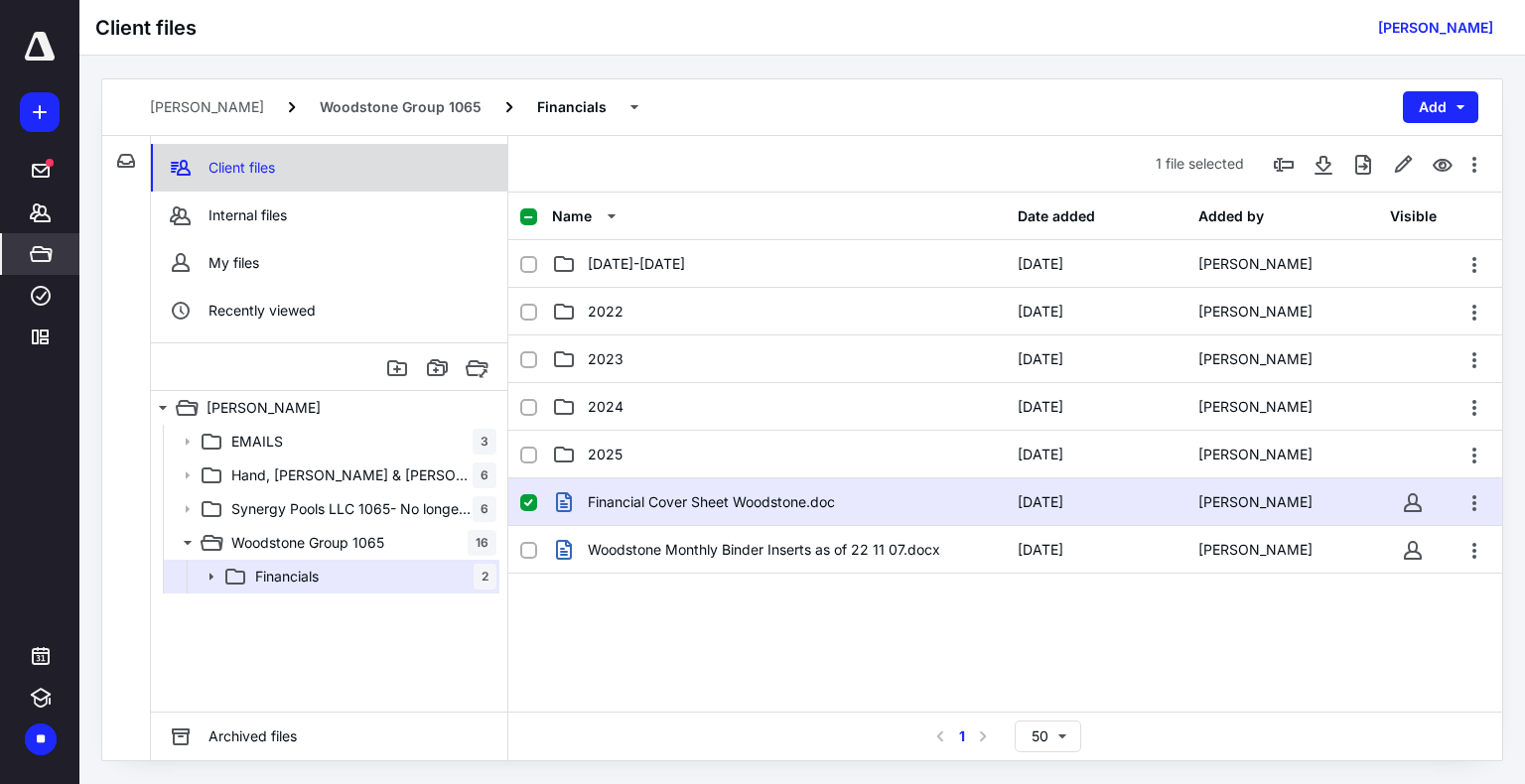 click on "Client files" at bounding box center [221, 168] 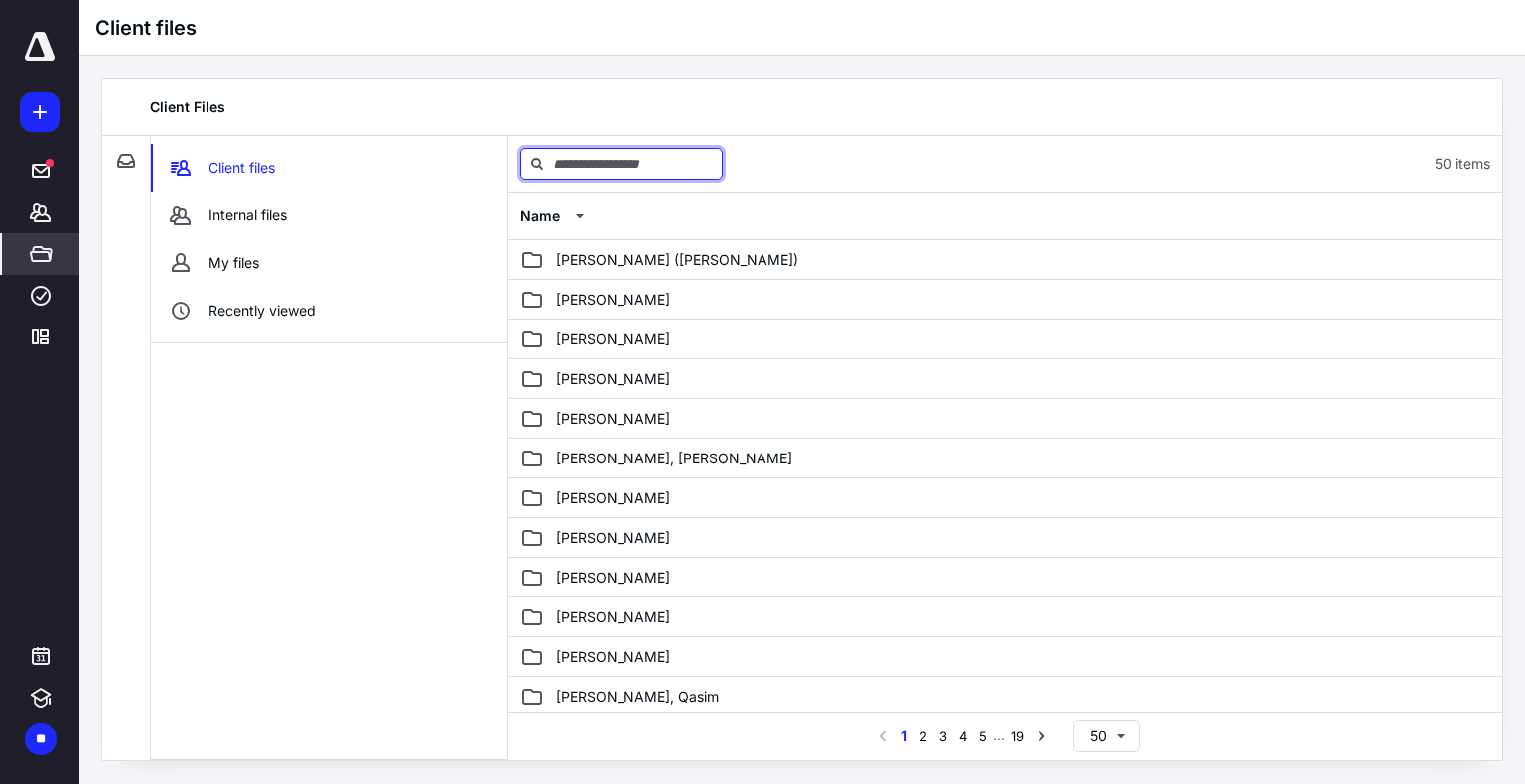 click at bounding box center (622, 164) 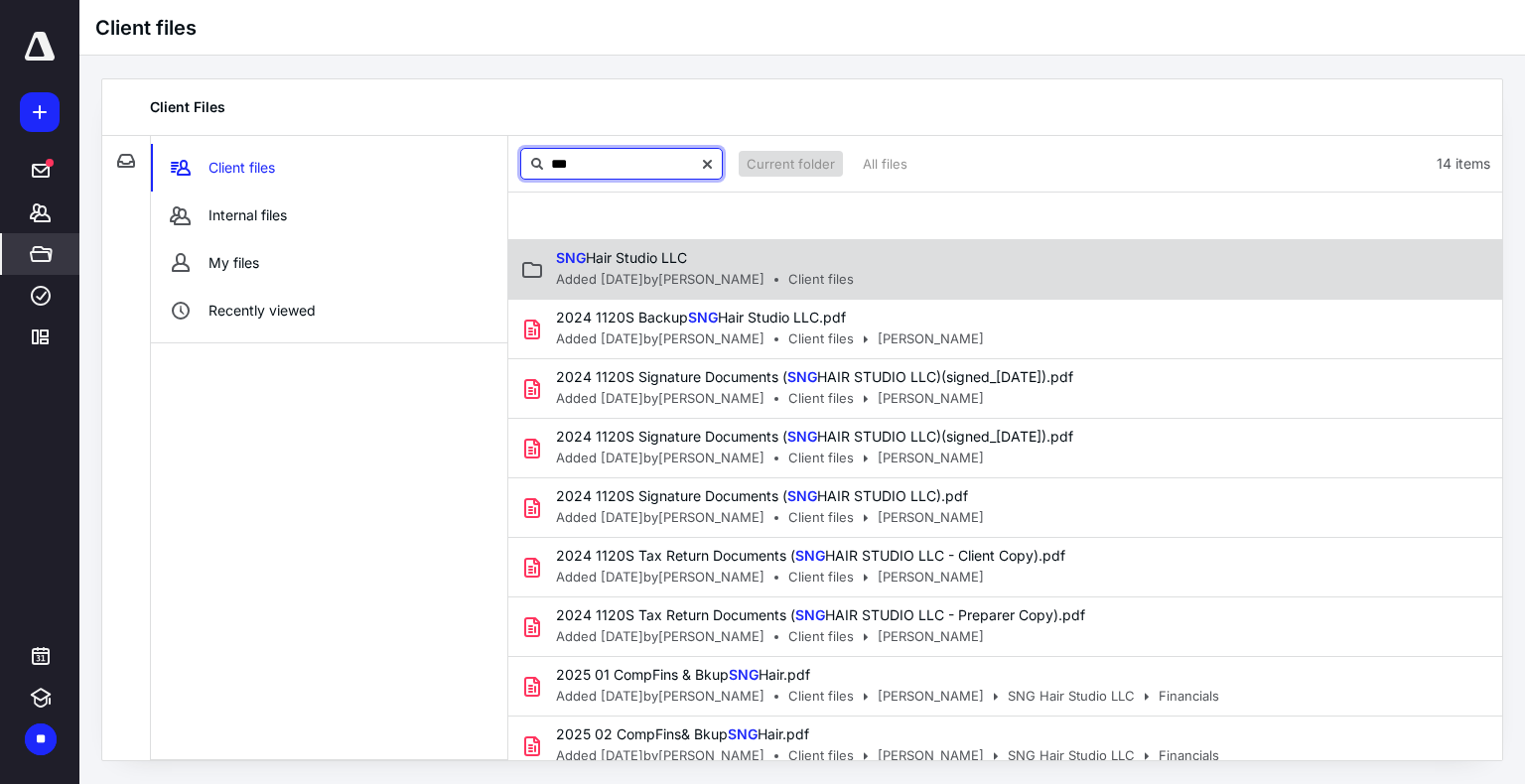 type on "***" 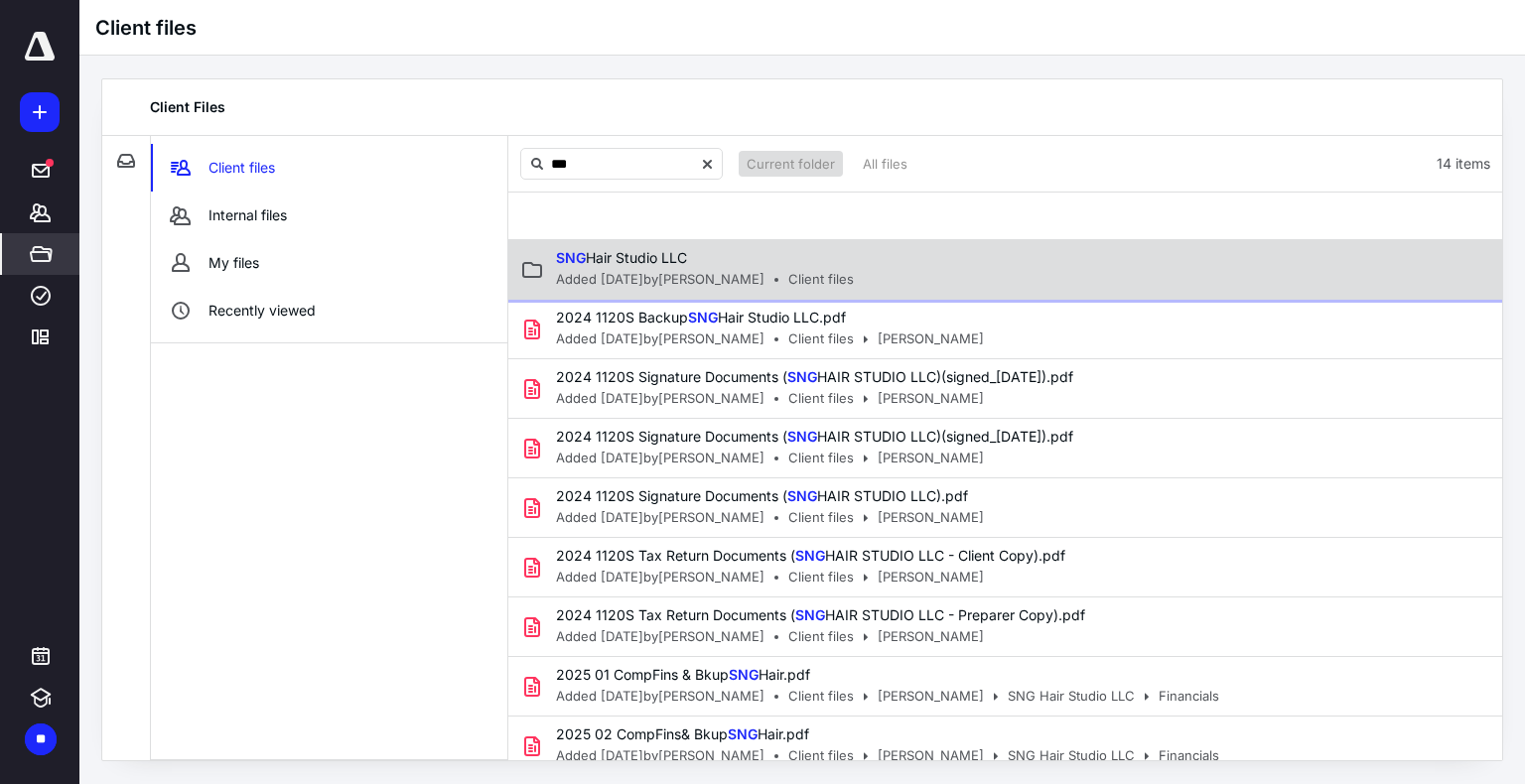 click on "Added   [DATE]  by  [PERSON_NAME]" at bounding box center (660, 280) 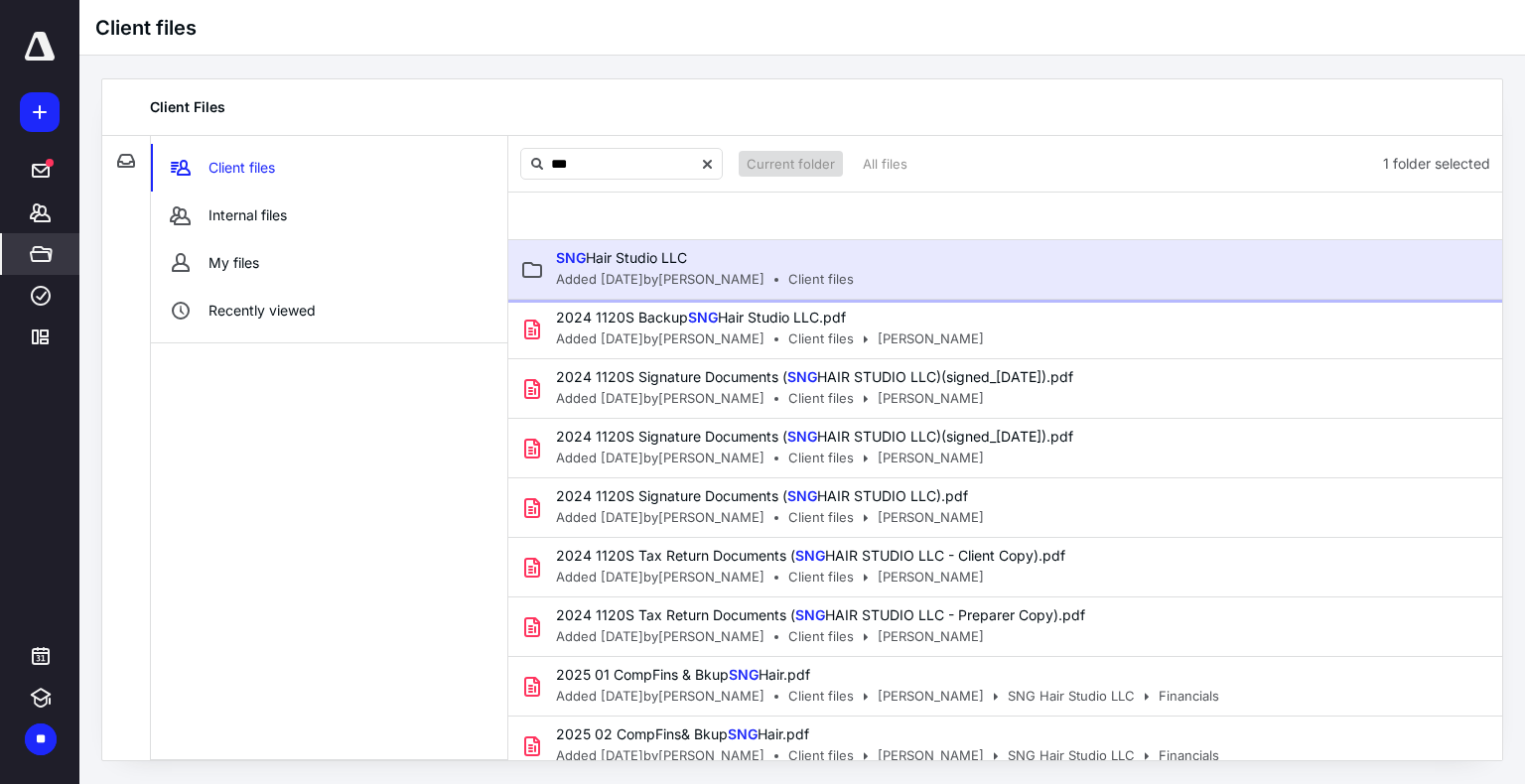 click on "SNG  Hair Studio LLC" at bounding box center (699, 258) 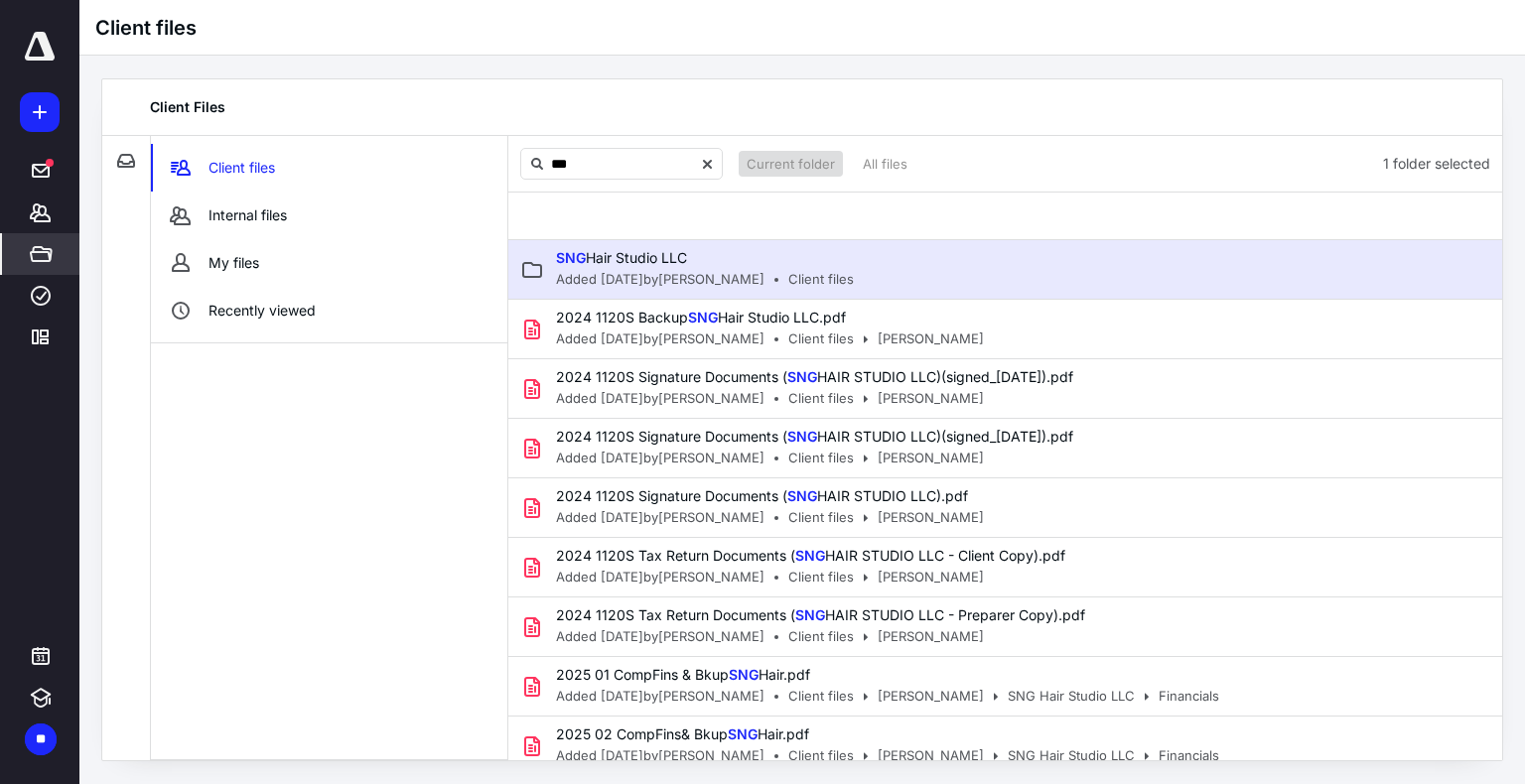 type 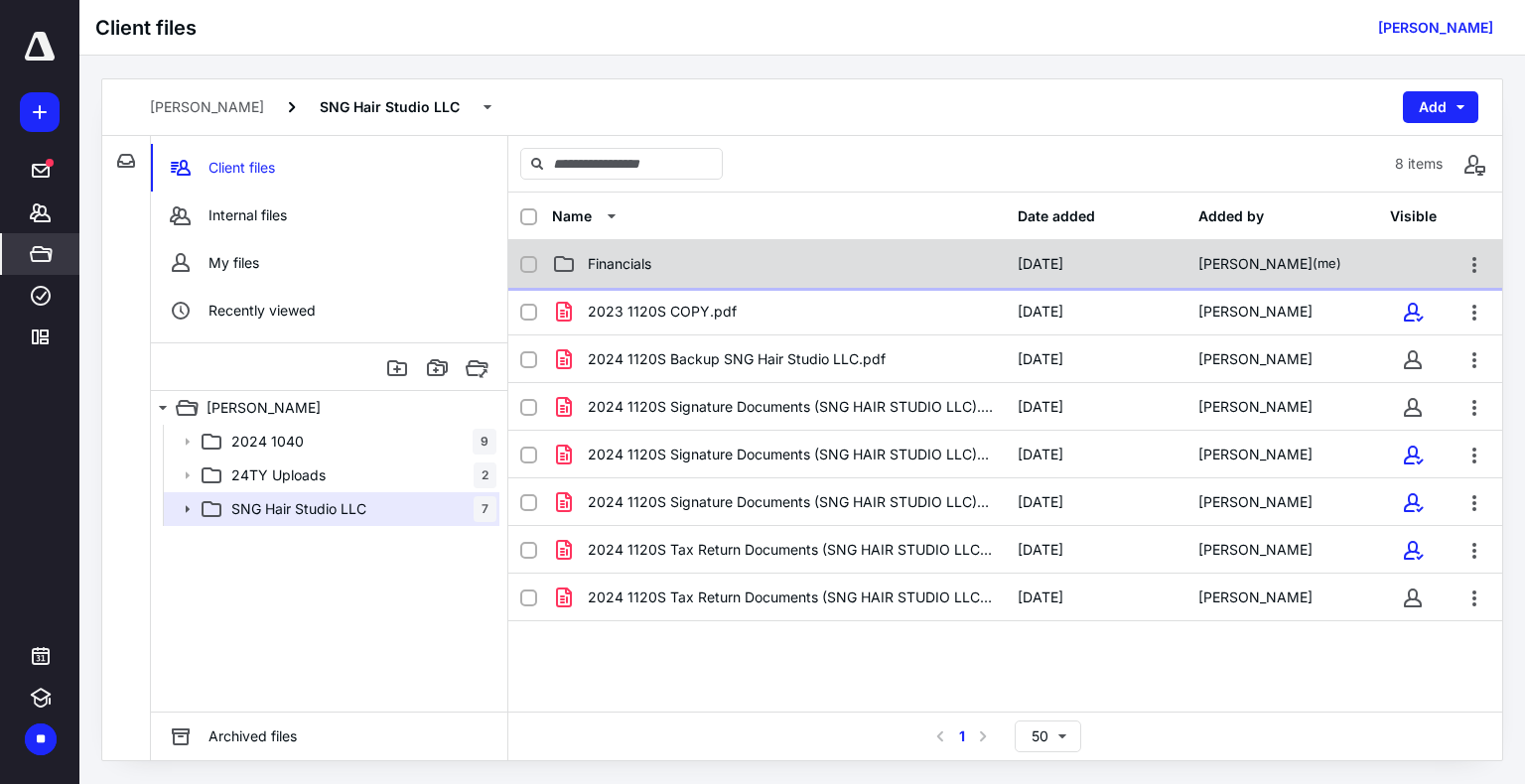 click on "Financials" at bounding box center [620, 264] 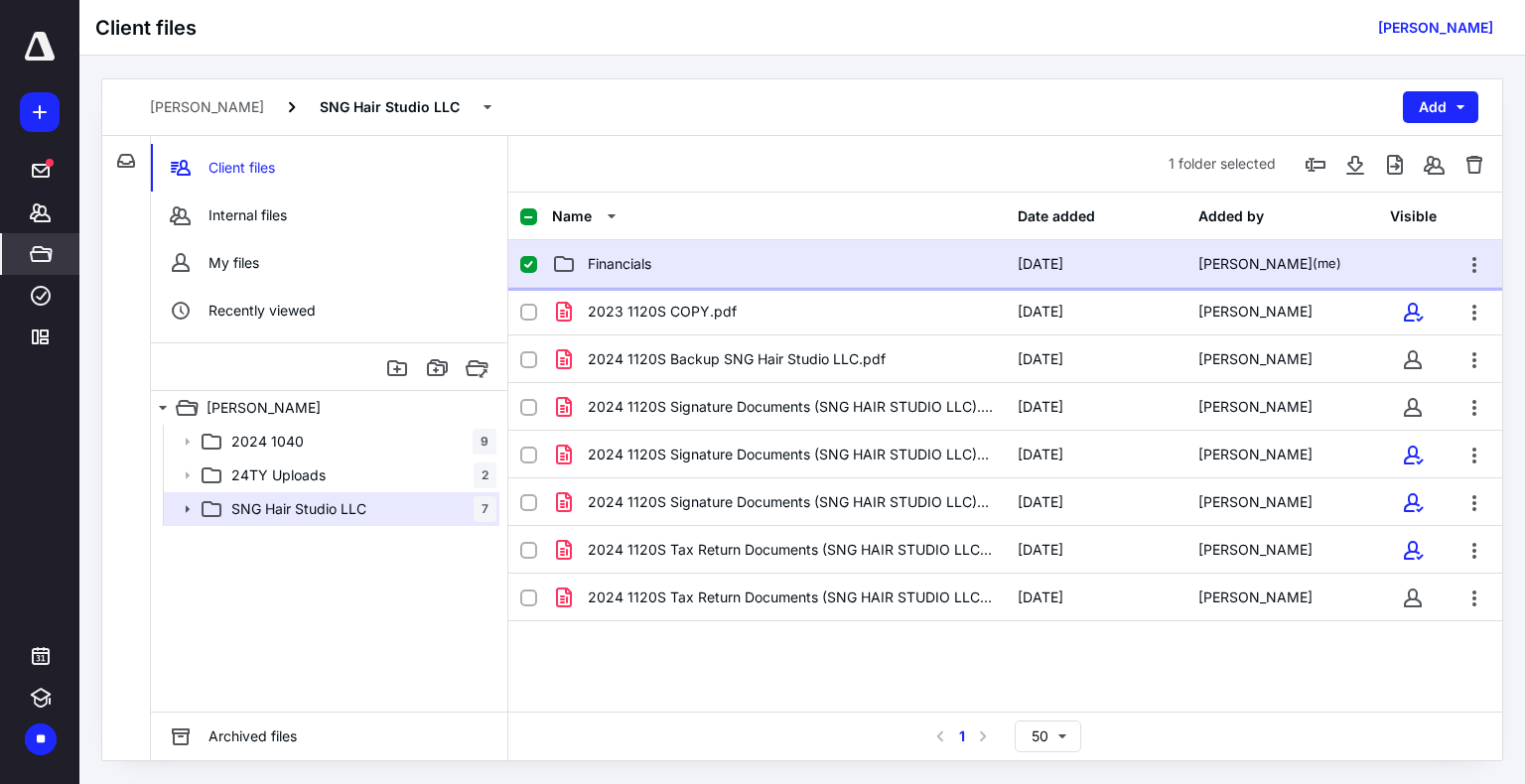 click on "Financials" at bounding box center (620, 264) 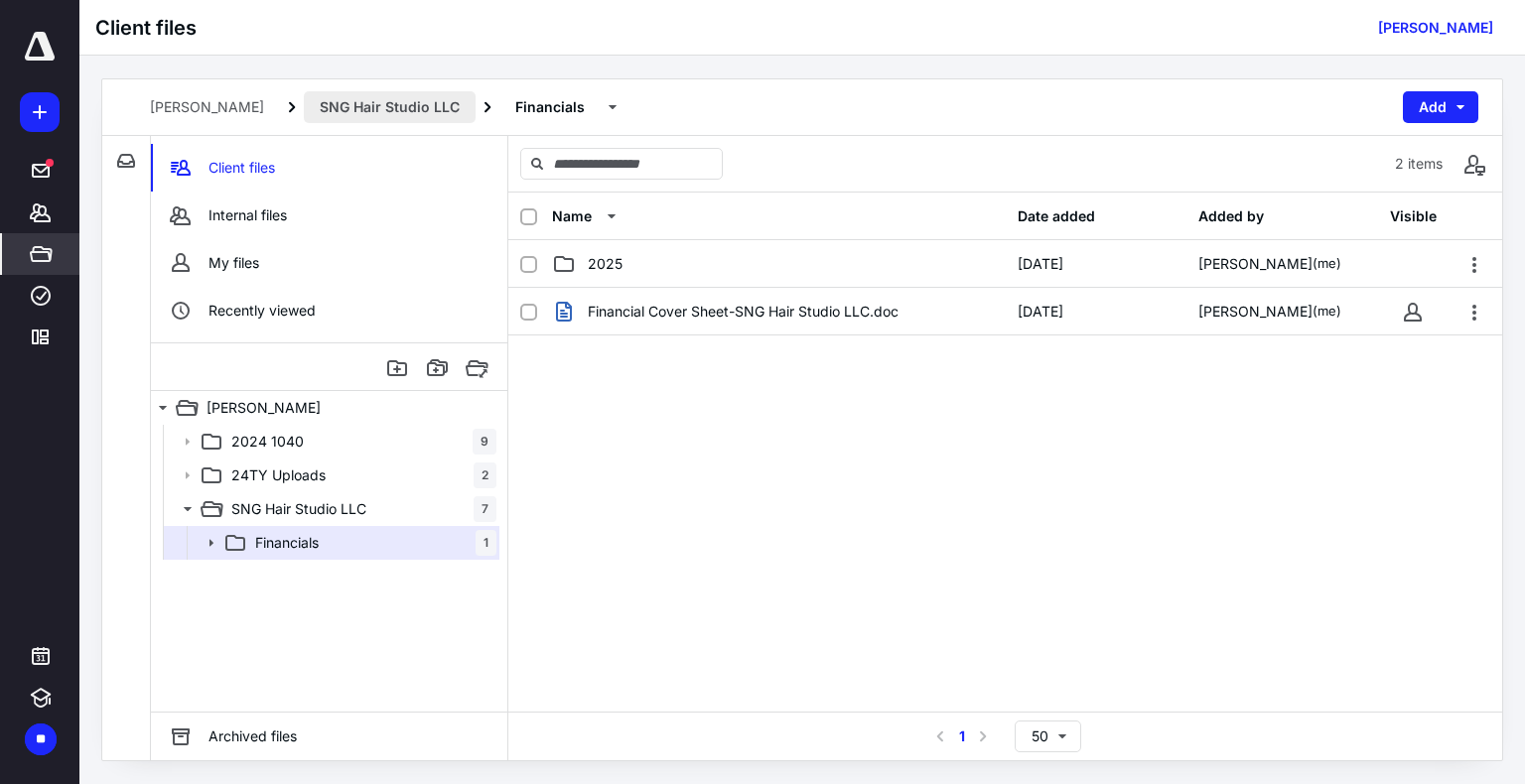 click on "SNG Hair Studio LLC" at bounding box center [389, 107] 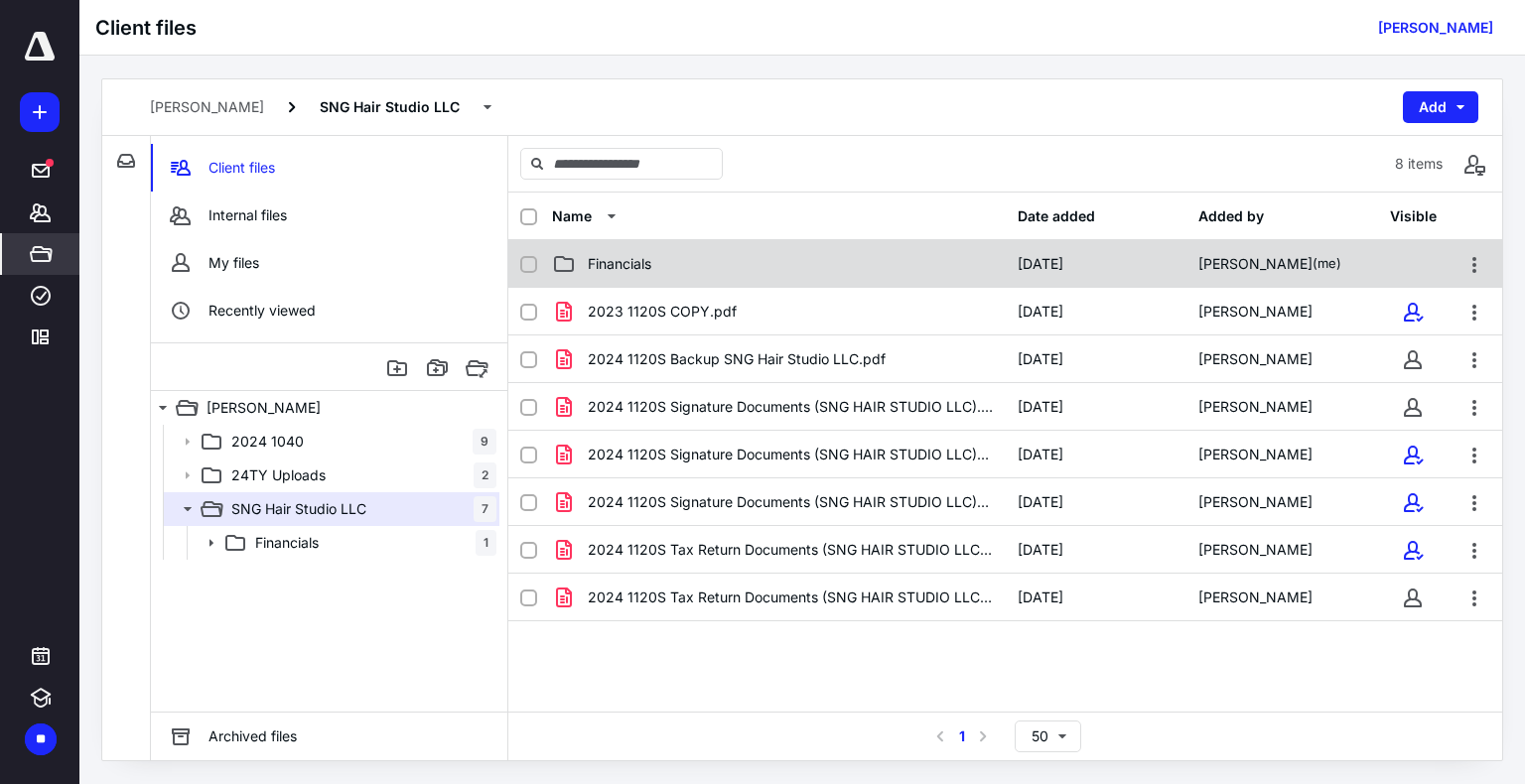 click on "Financials" at bounding box center [620, 264] 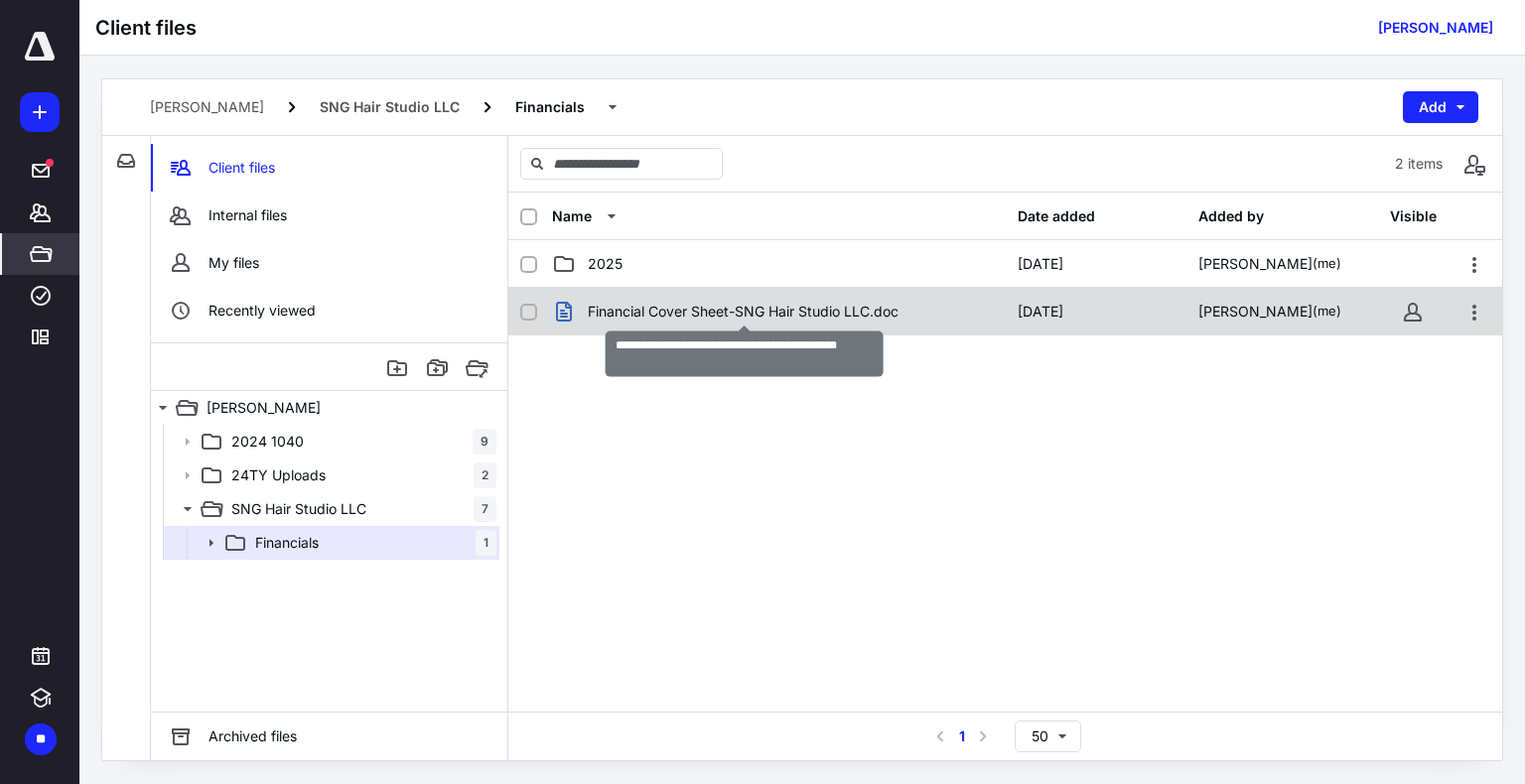 click on "Financial Cover Sheet-SNG Hair Studio LLC.doc" at bounding box center (743, 312) 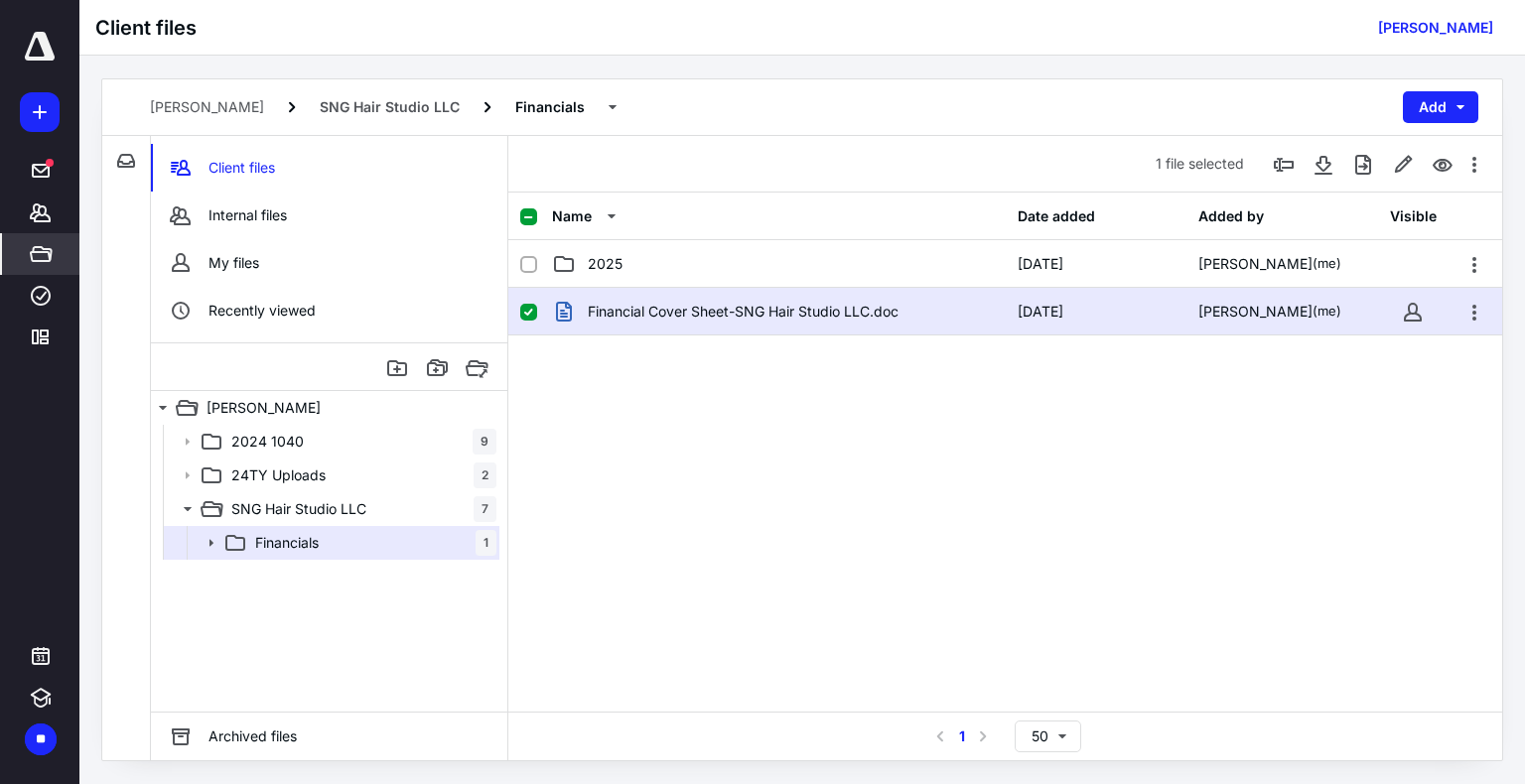 click on "Financial Cover Sheet-SNG Hair Studio LLC.doc [DATE] [PERSON_NAME]  (me)" at bounding box center (1005, 437) 